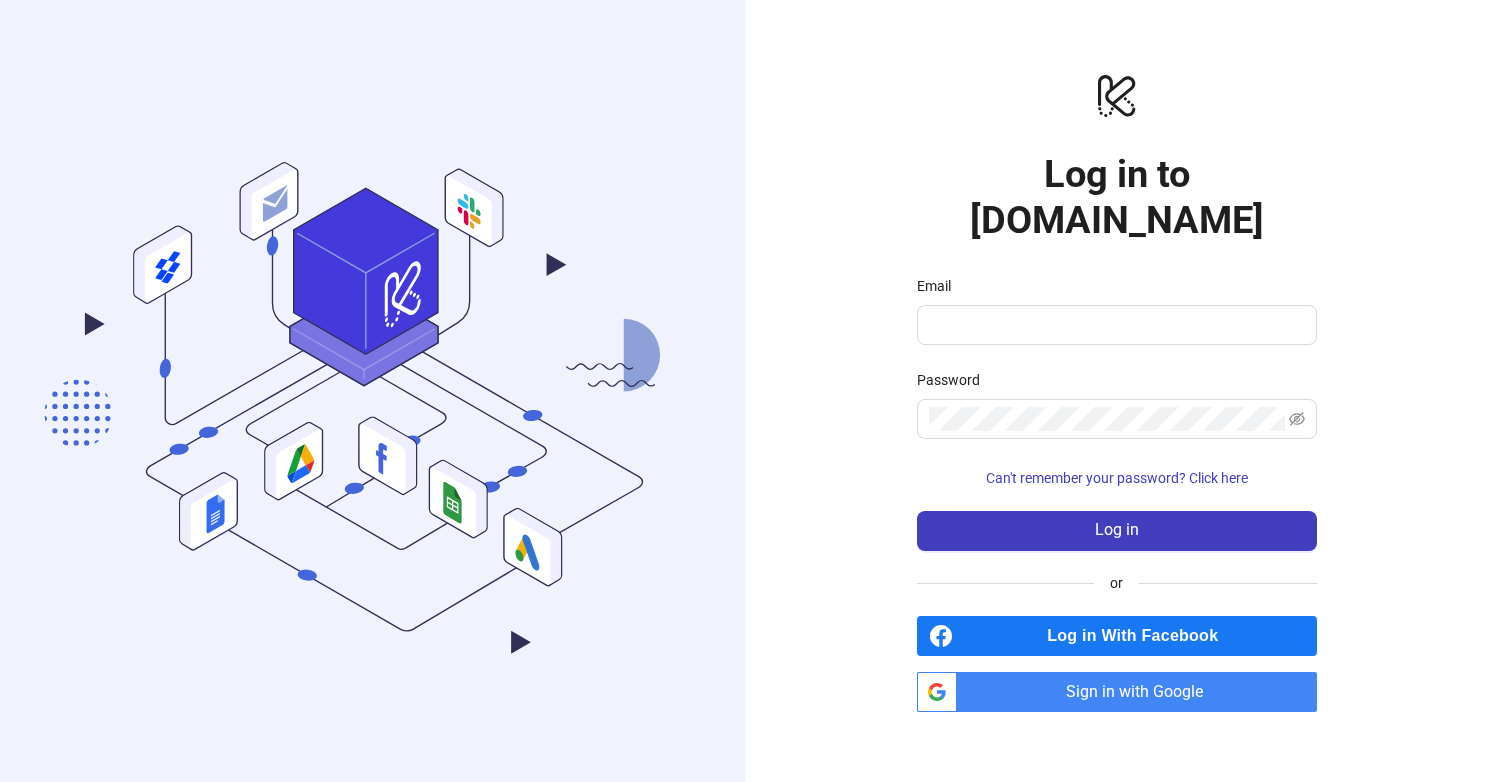 scroll, scrollTop: 0, scrollLeft: 0, axis: both 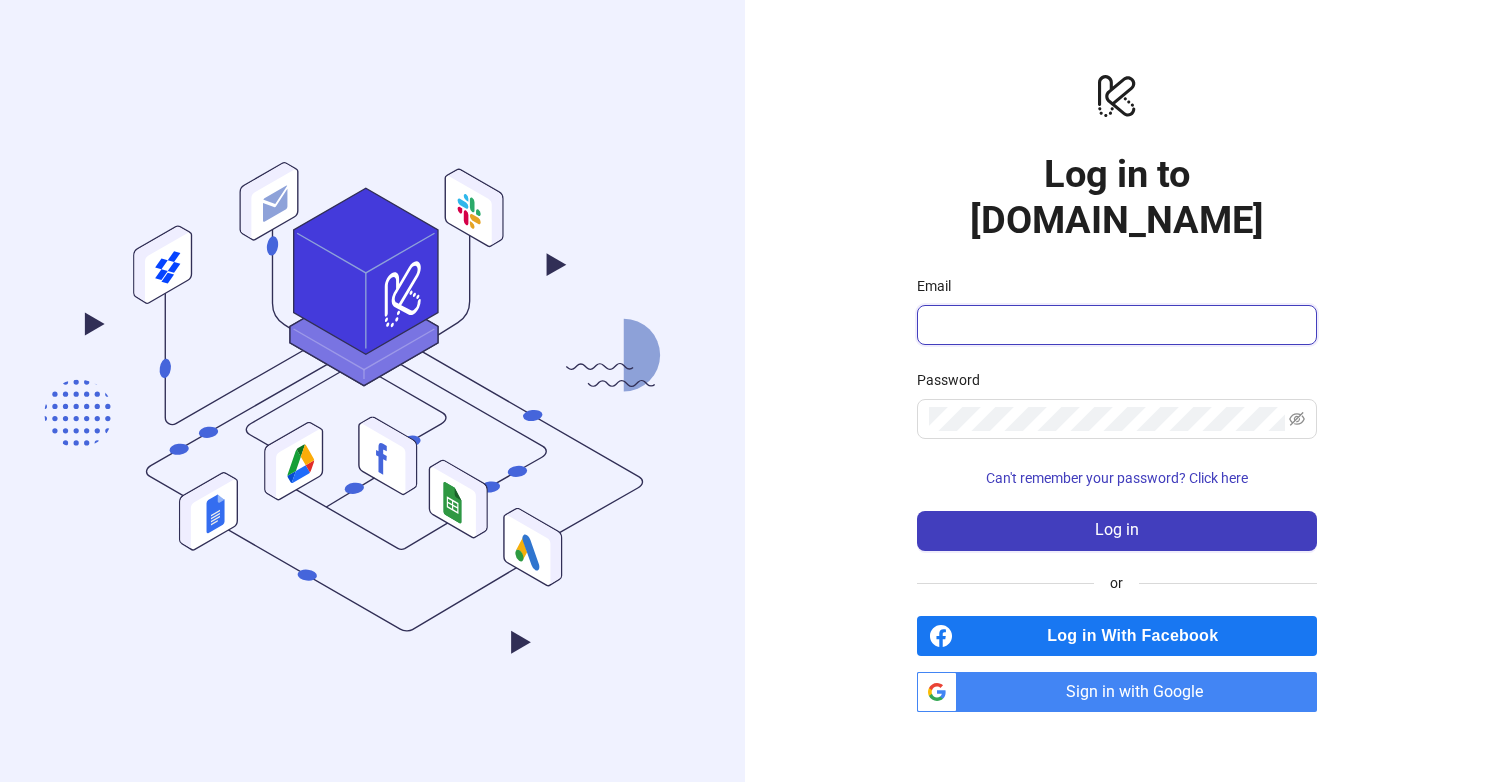 click on "Email" at bounding box center (1115, 325) 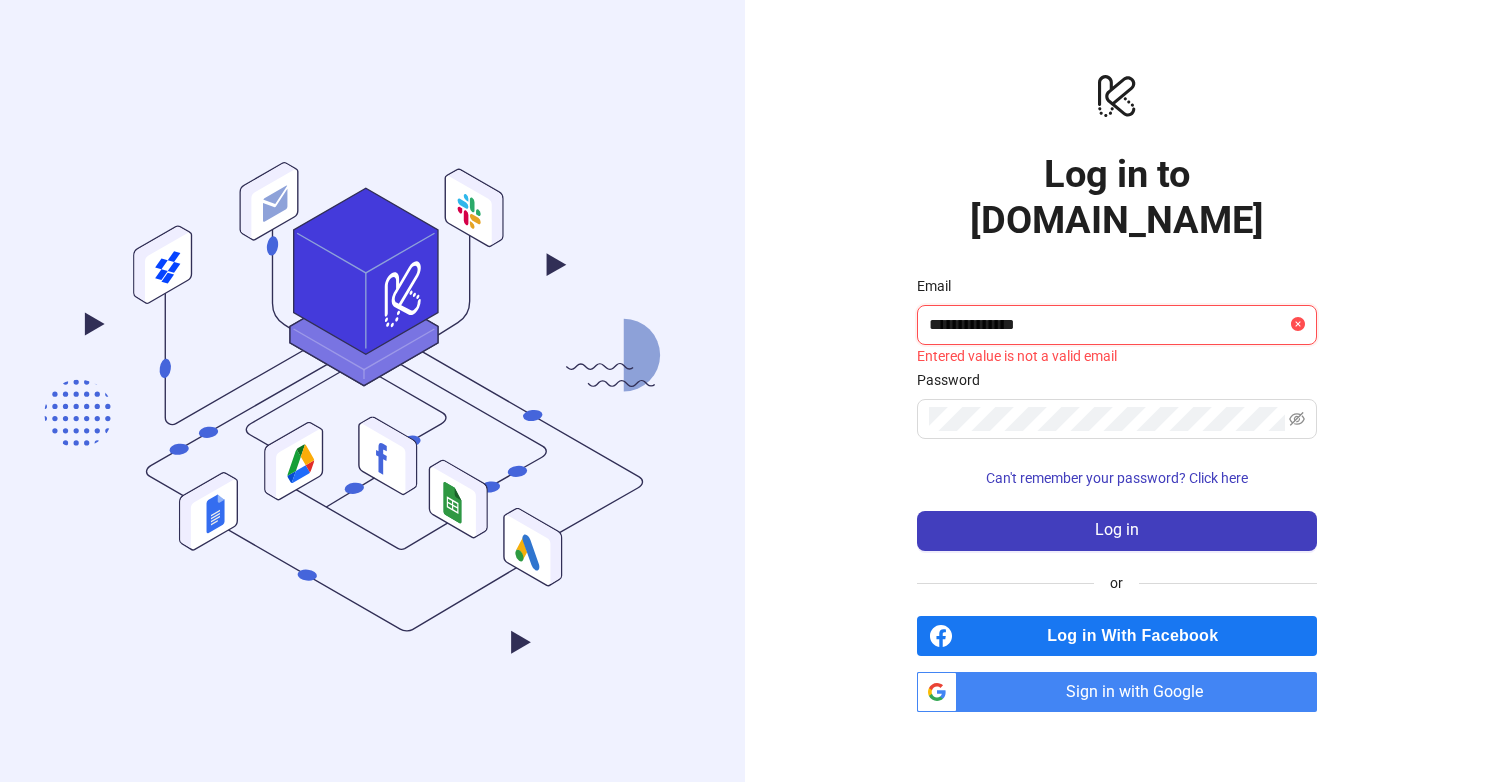 type on "**********" 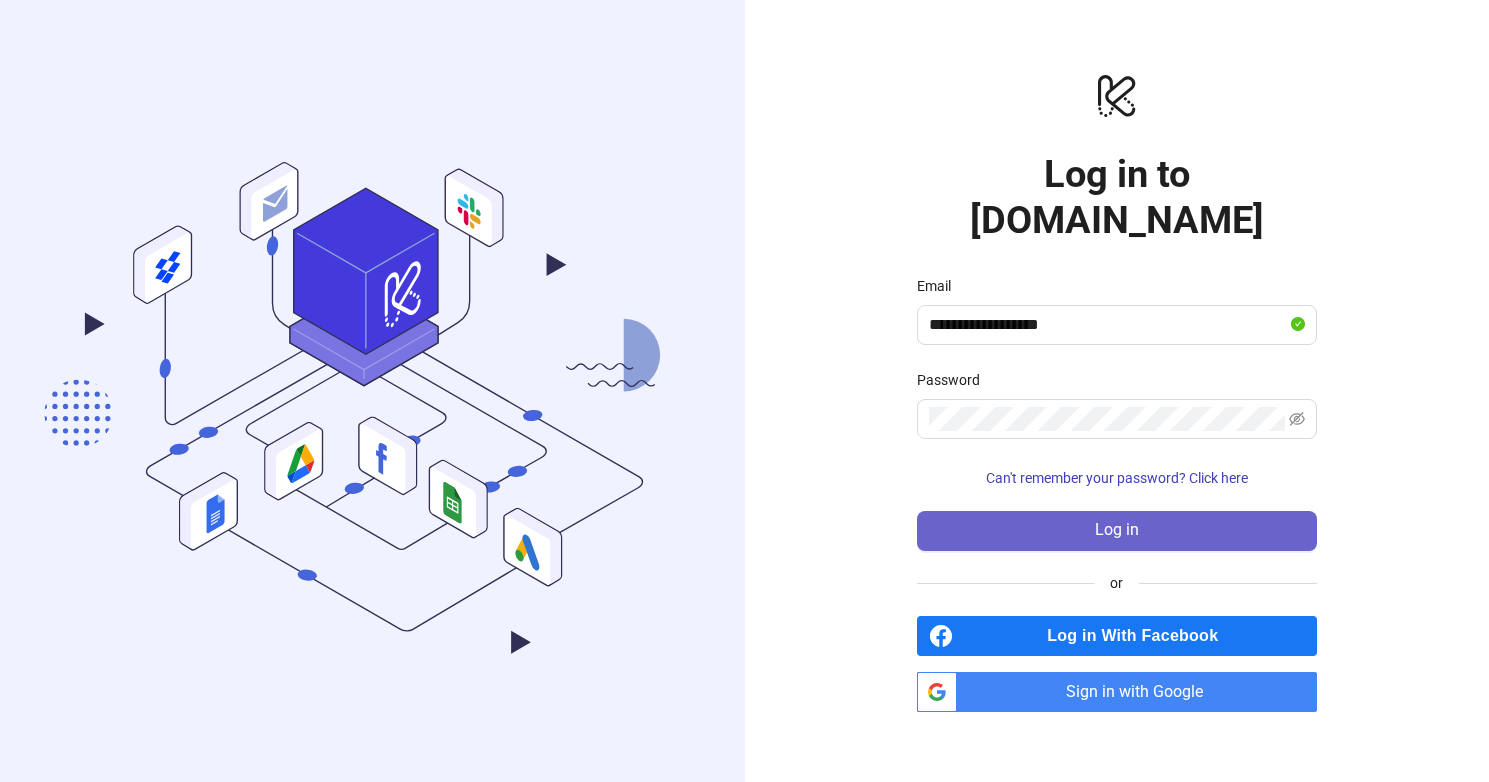 click on "Log in" at bounding box center [1117, 531] 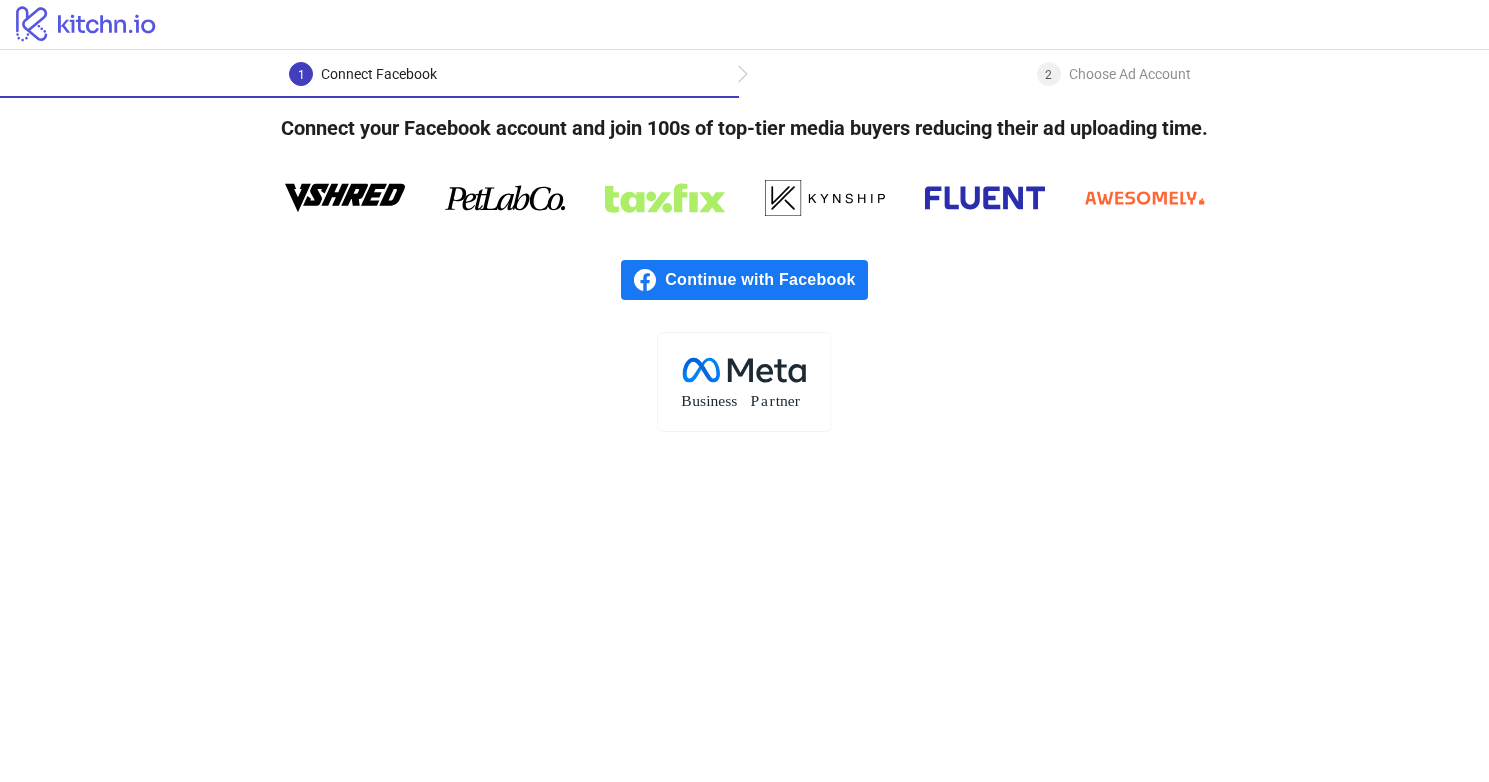 click on "Continue with Facebook" at bounding box center (766, 280) 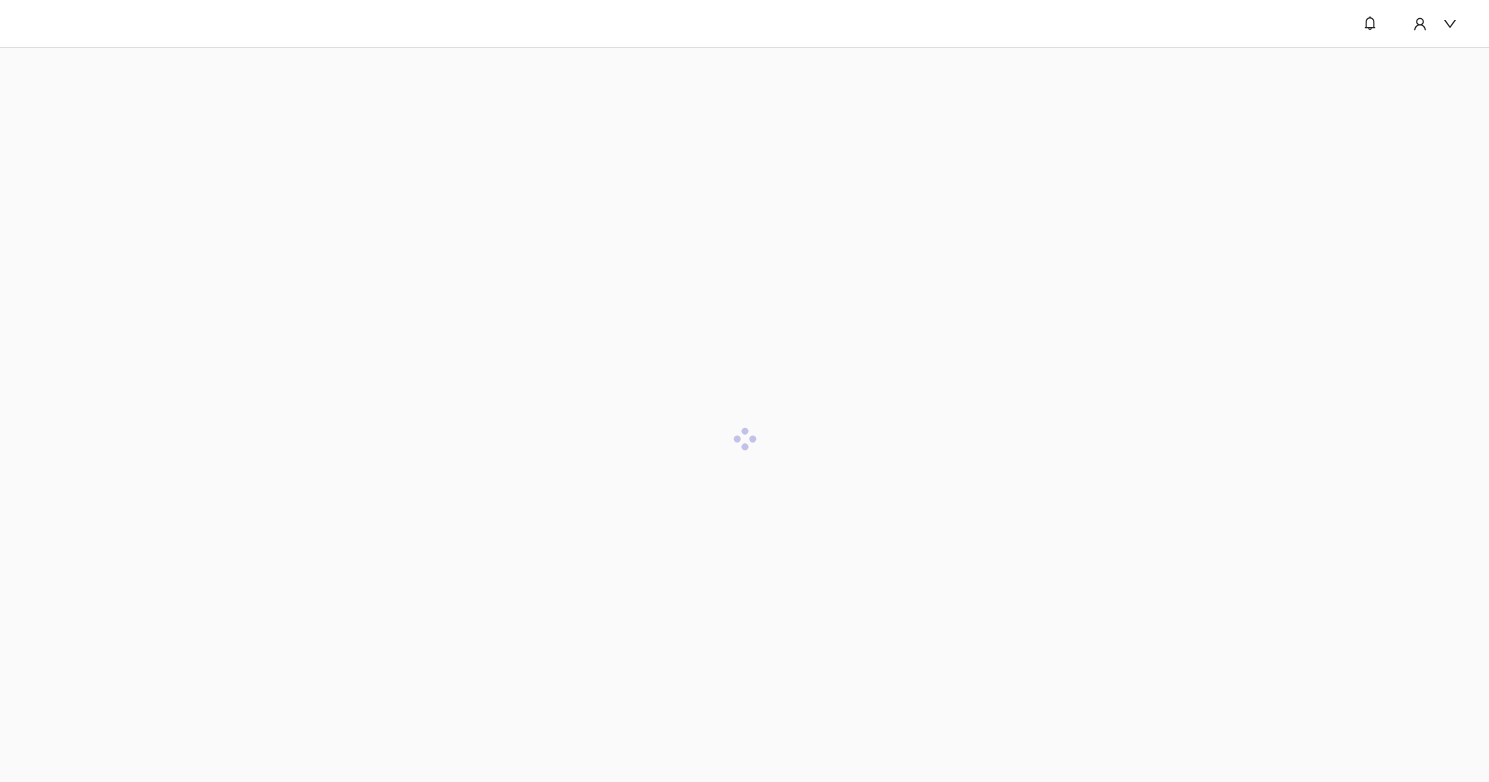 scroll, scrollTop: 0, scrollLeft: 0, axis: both 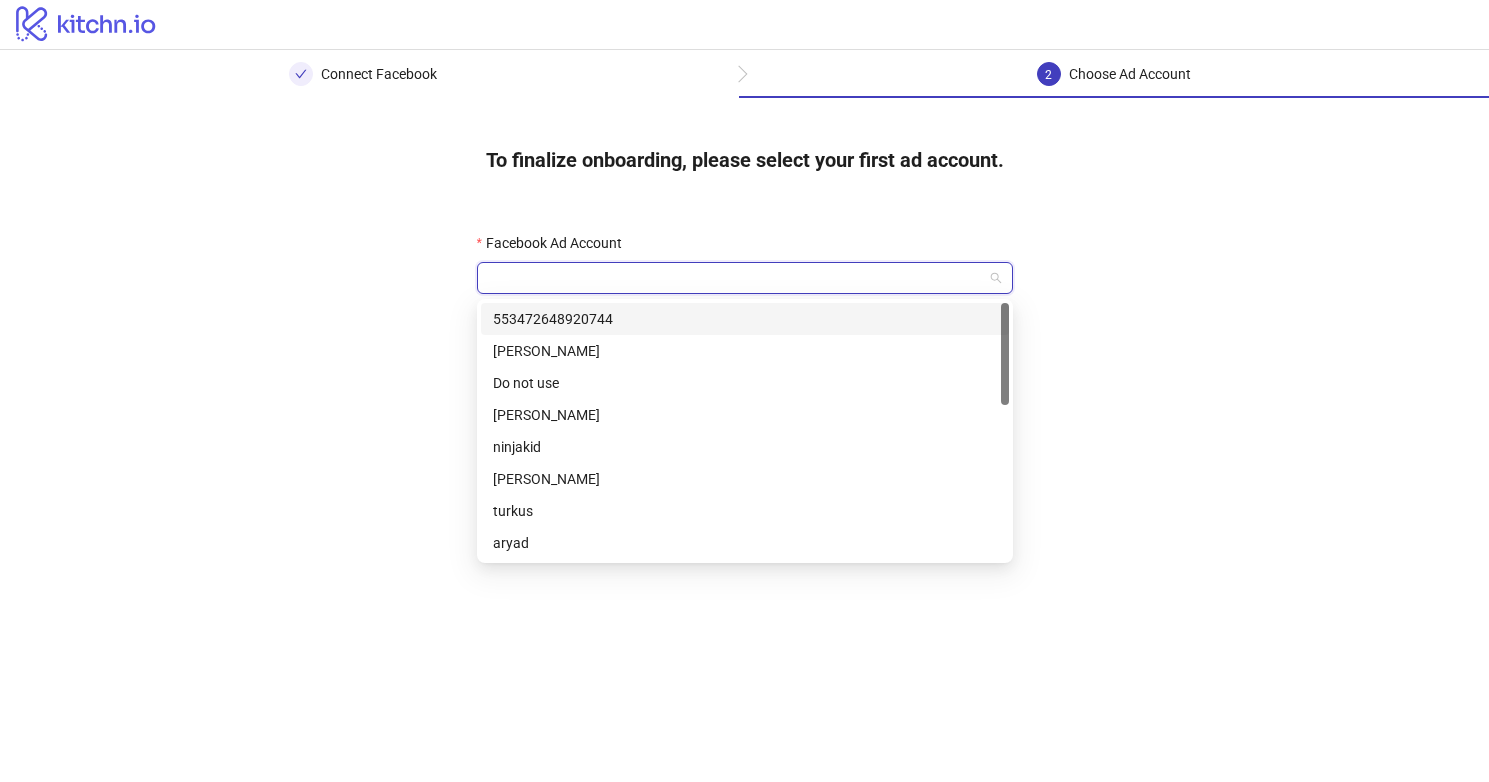 click on "Facebook Ad Account" at bounding box center [736, 278] 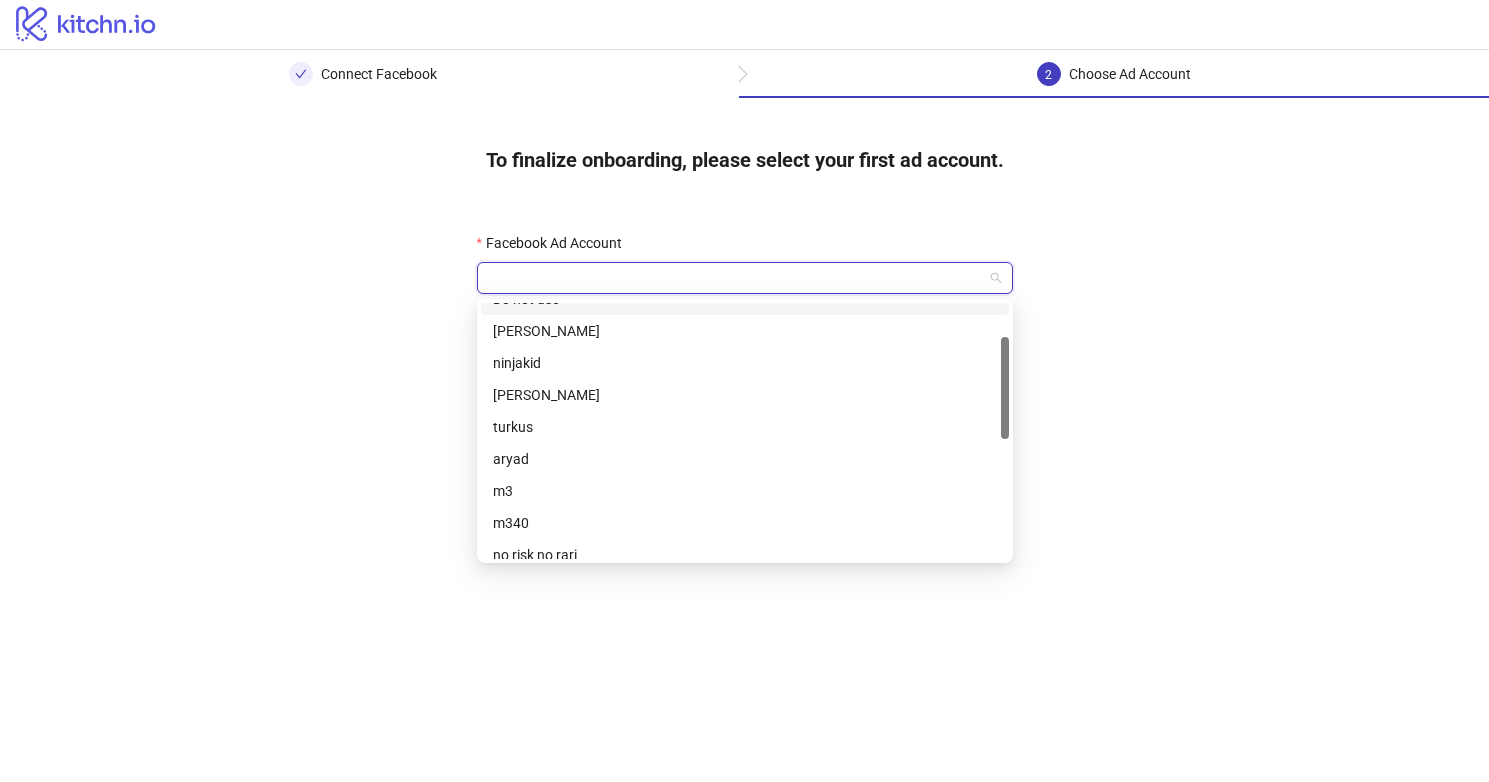 scroll, scrollTop: 90, scrollLeft: 0, axis: vertical 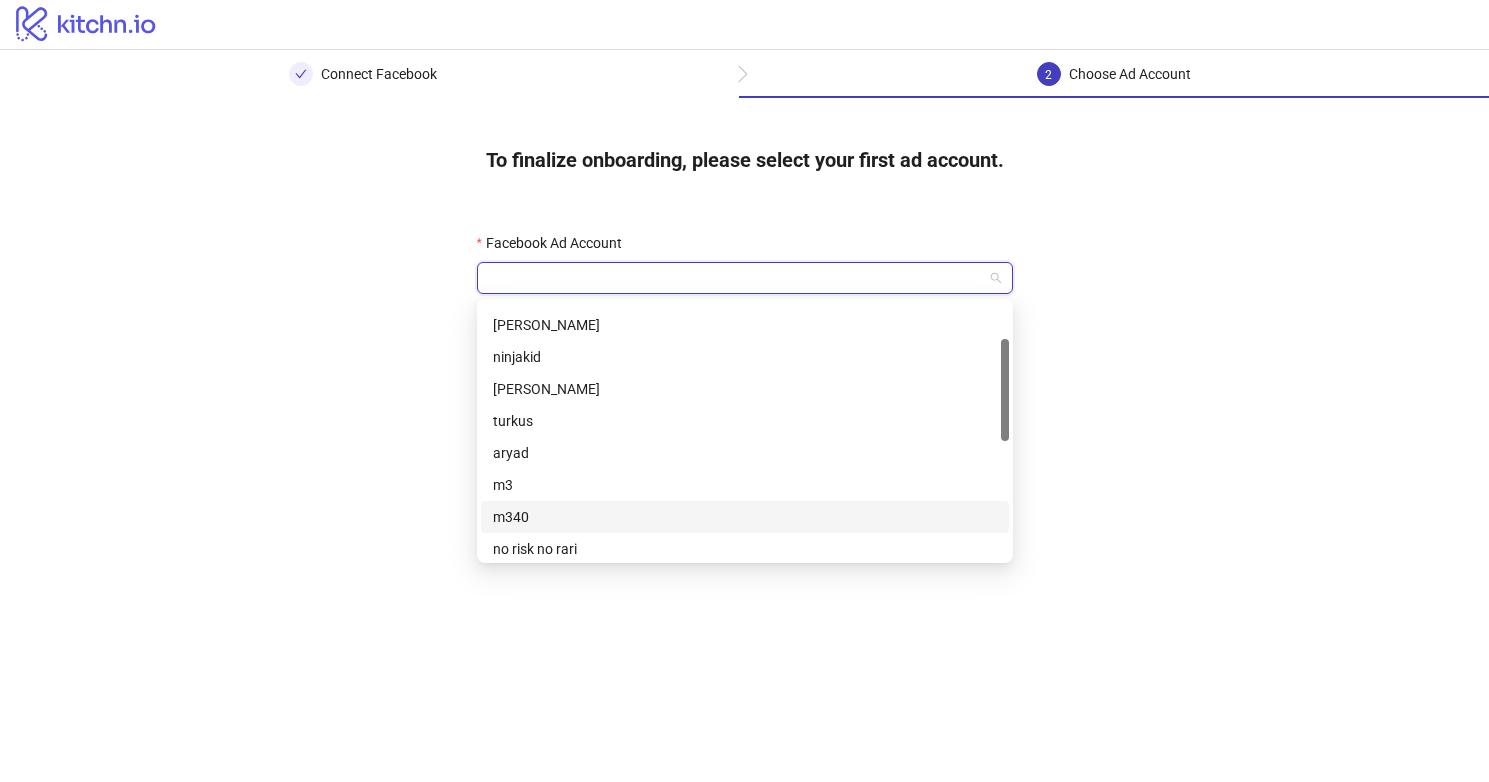 click on "m340" at bounding box center [745, 517] 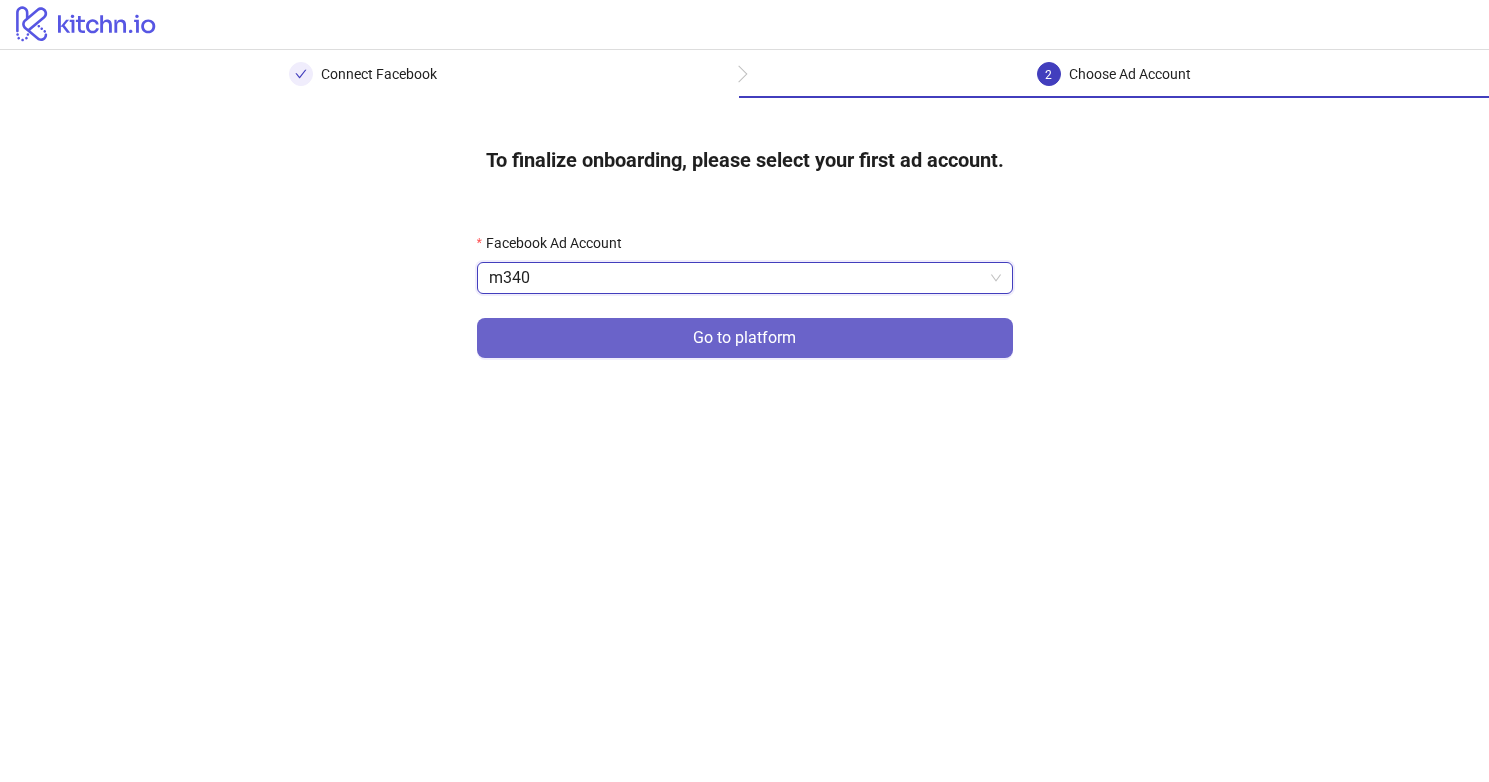 click on "Go to platform" at bounding box center [745, 338] 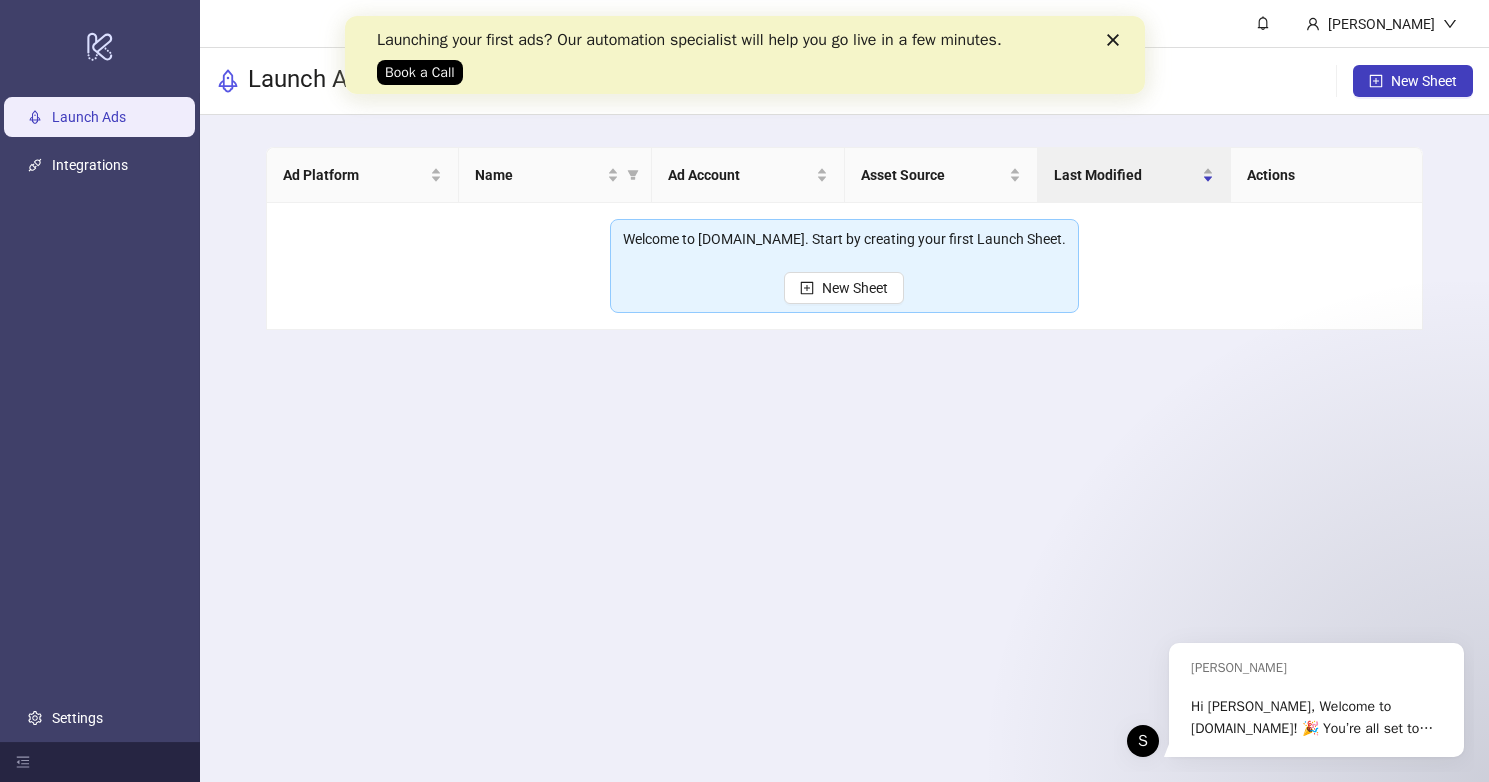 scroll, scrollTop: 0, scrollLeft: 0, axis: both 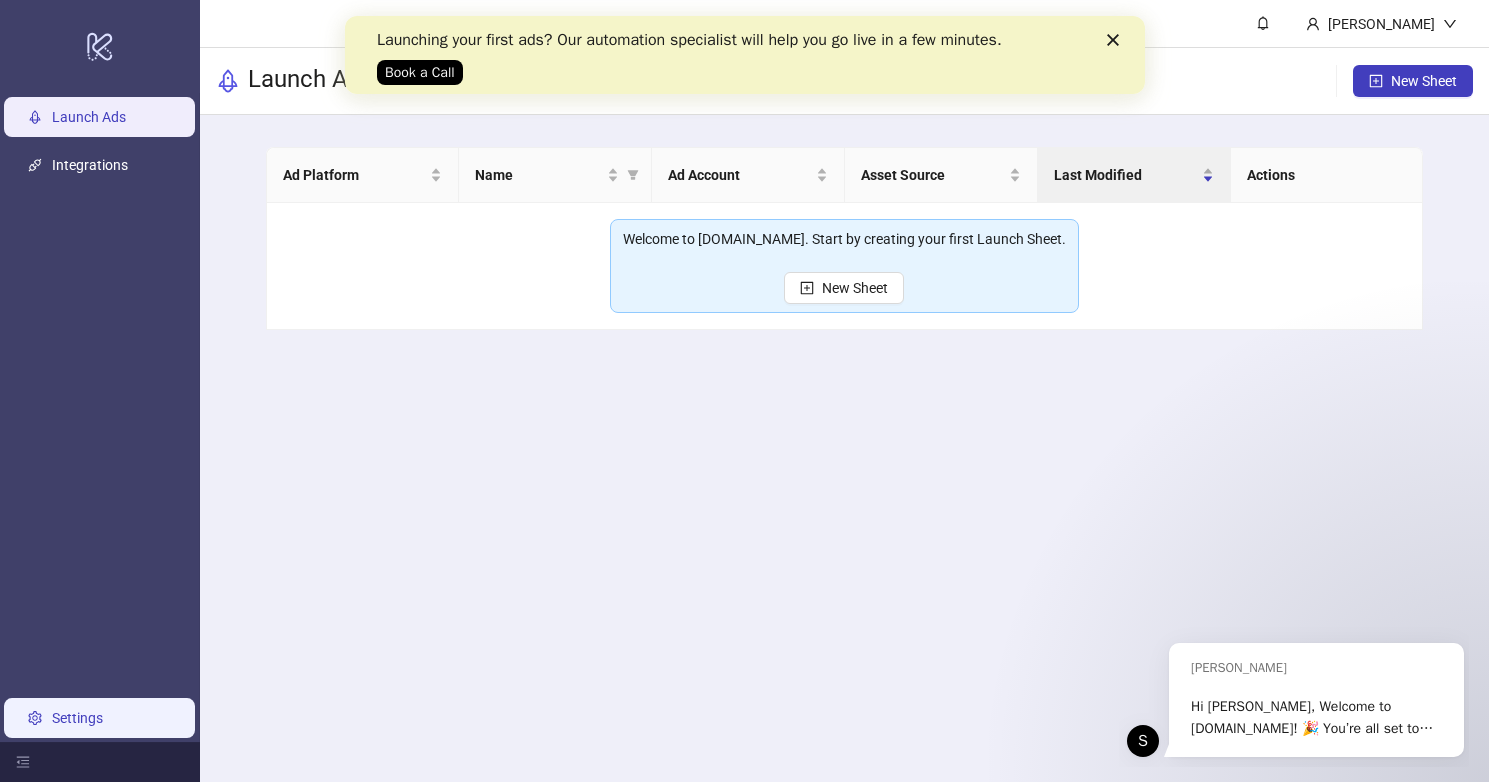 click on "Settings" at bounding box center [77, 718] 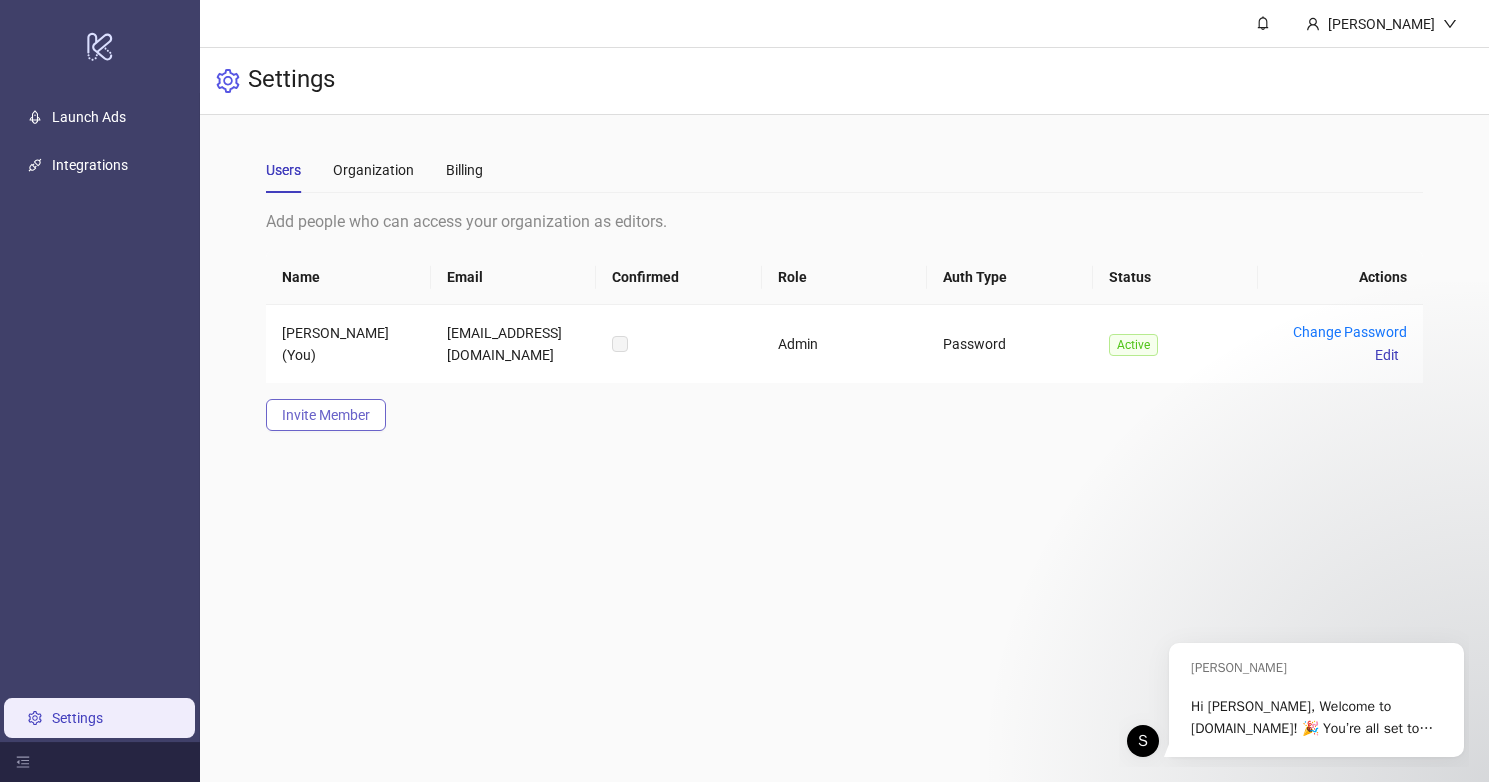 click on "Invite Member" at bounding box center [326, 415] 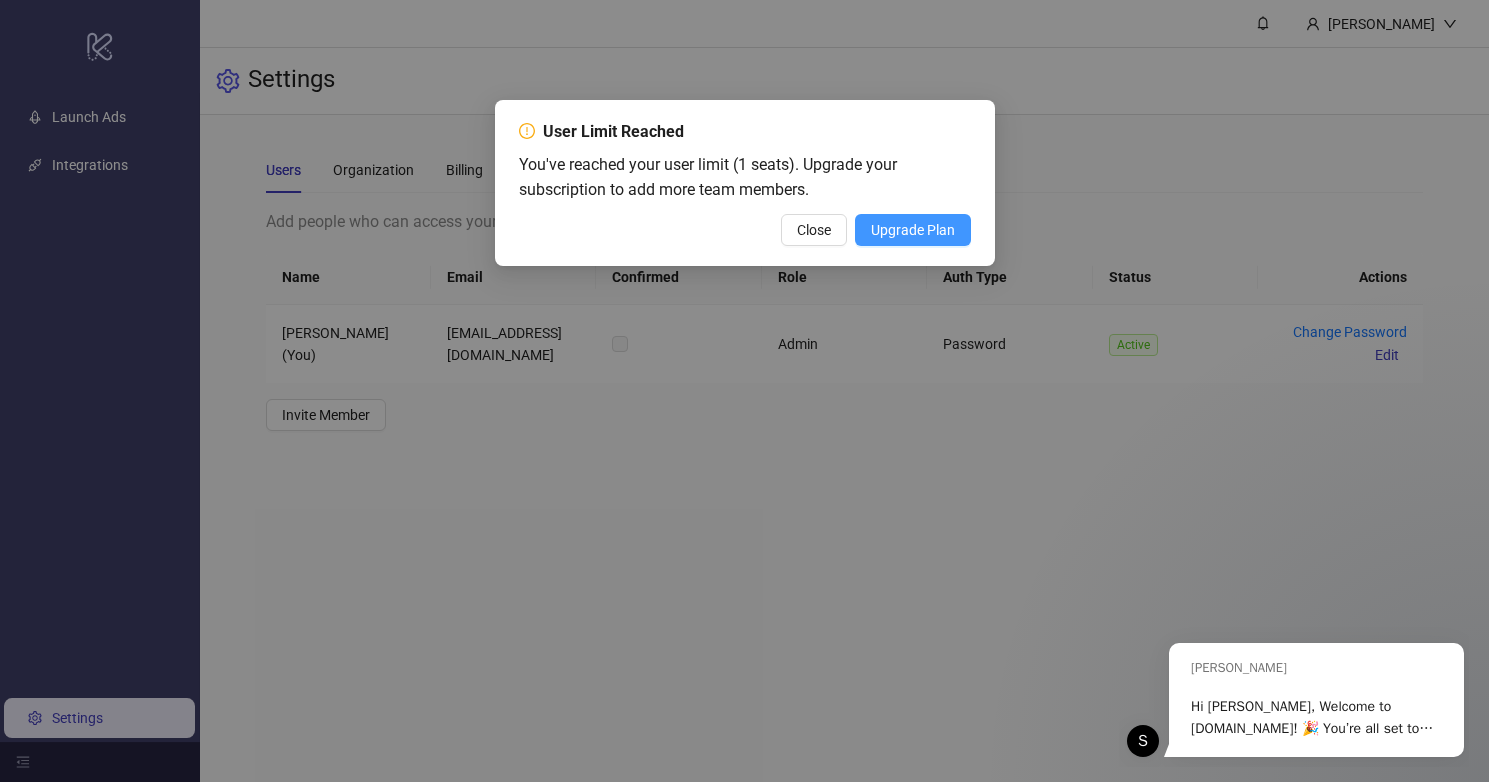 click on "Upgrade Plan" at bounding box center (913, 230) 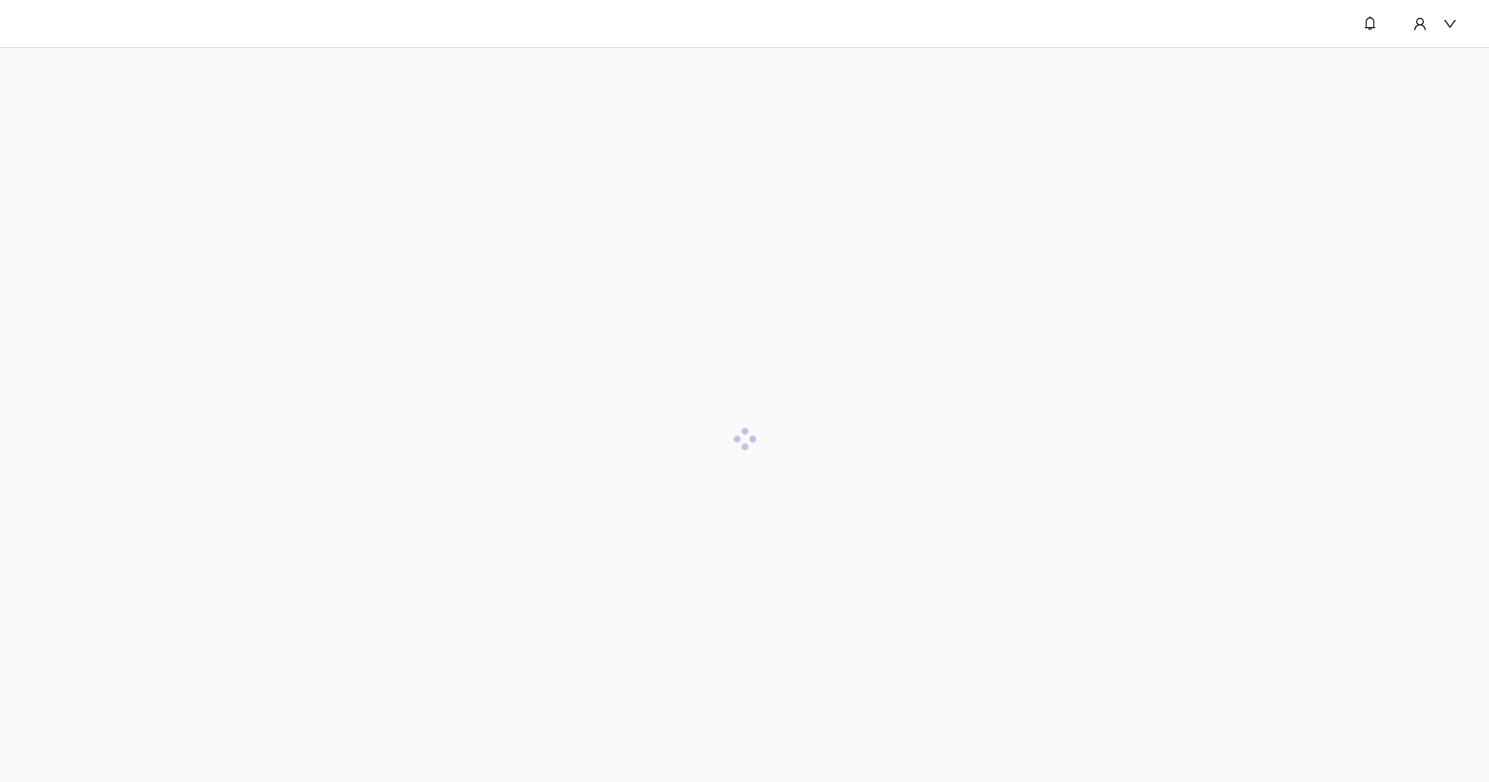 scroll, scrollTop: 0, scrollLeft: 0, axis: both 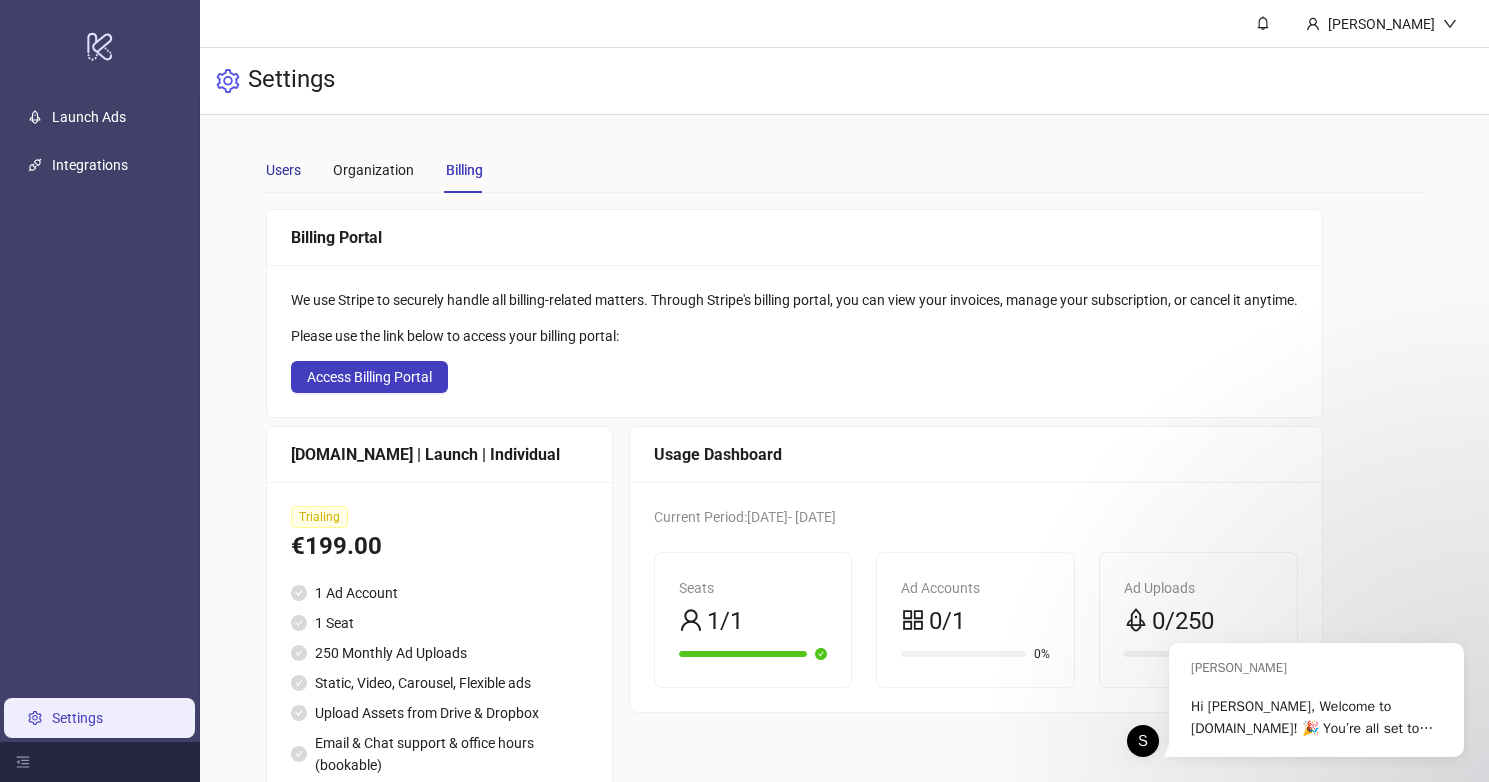 click on "Users" at bounding box center [283, 170] 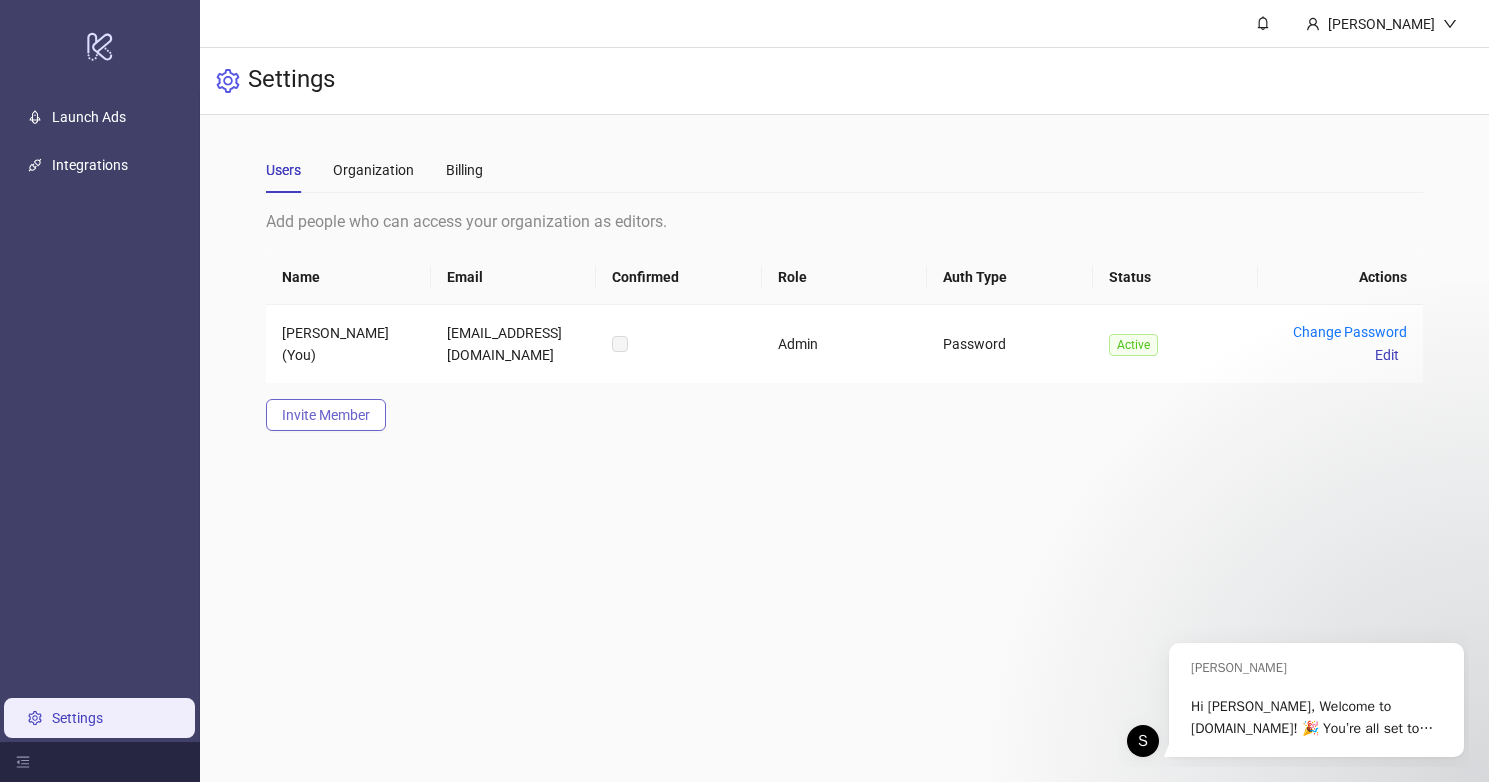 click on "Invite Member" at bounding box center [326, 415] 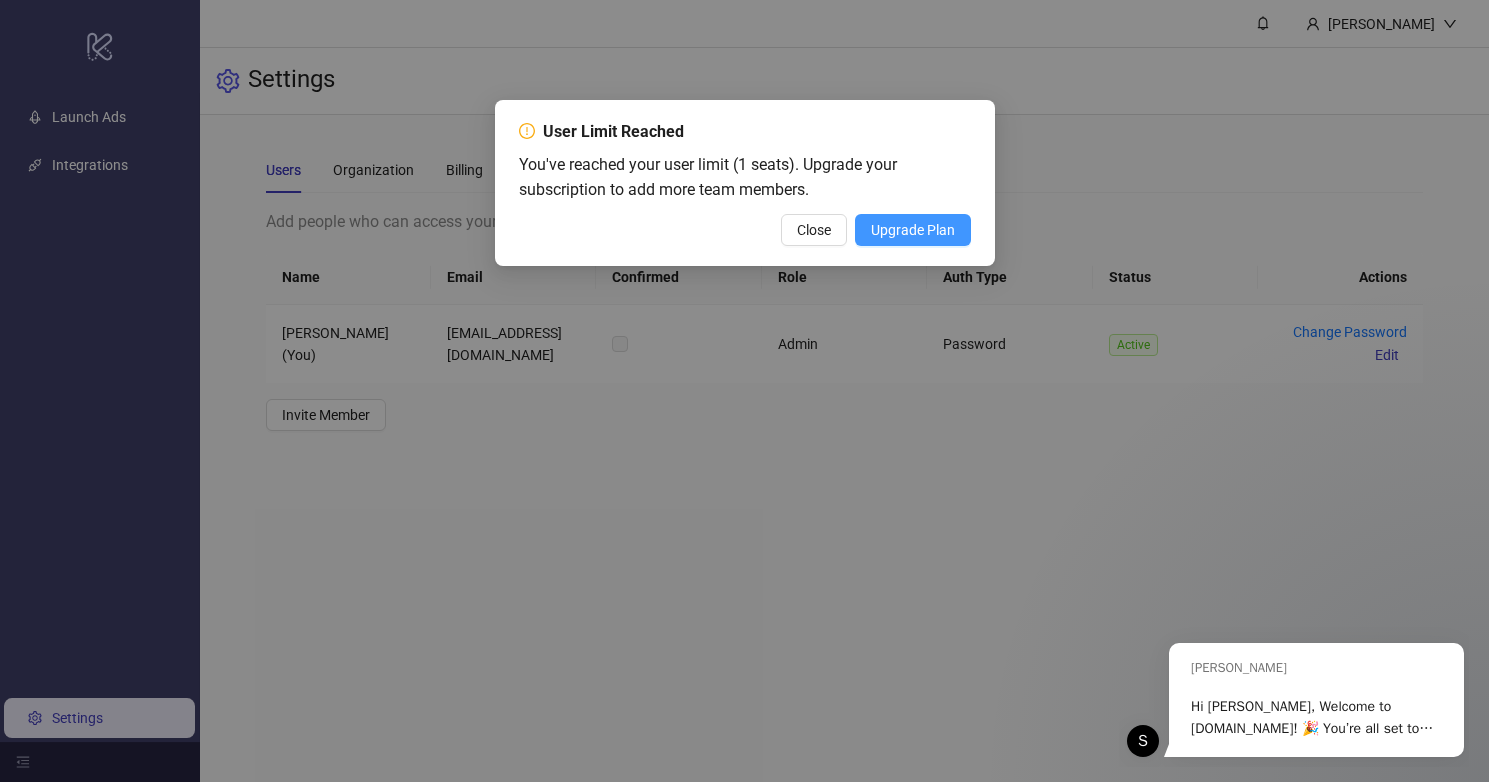click on "Upgrade Plan" at bounding box center [913, 230] 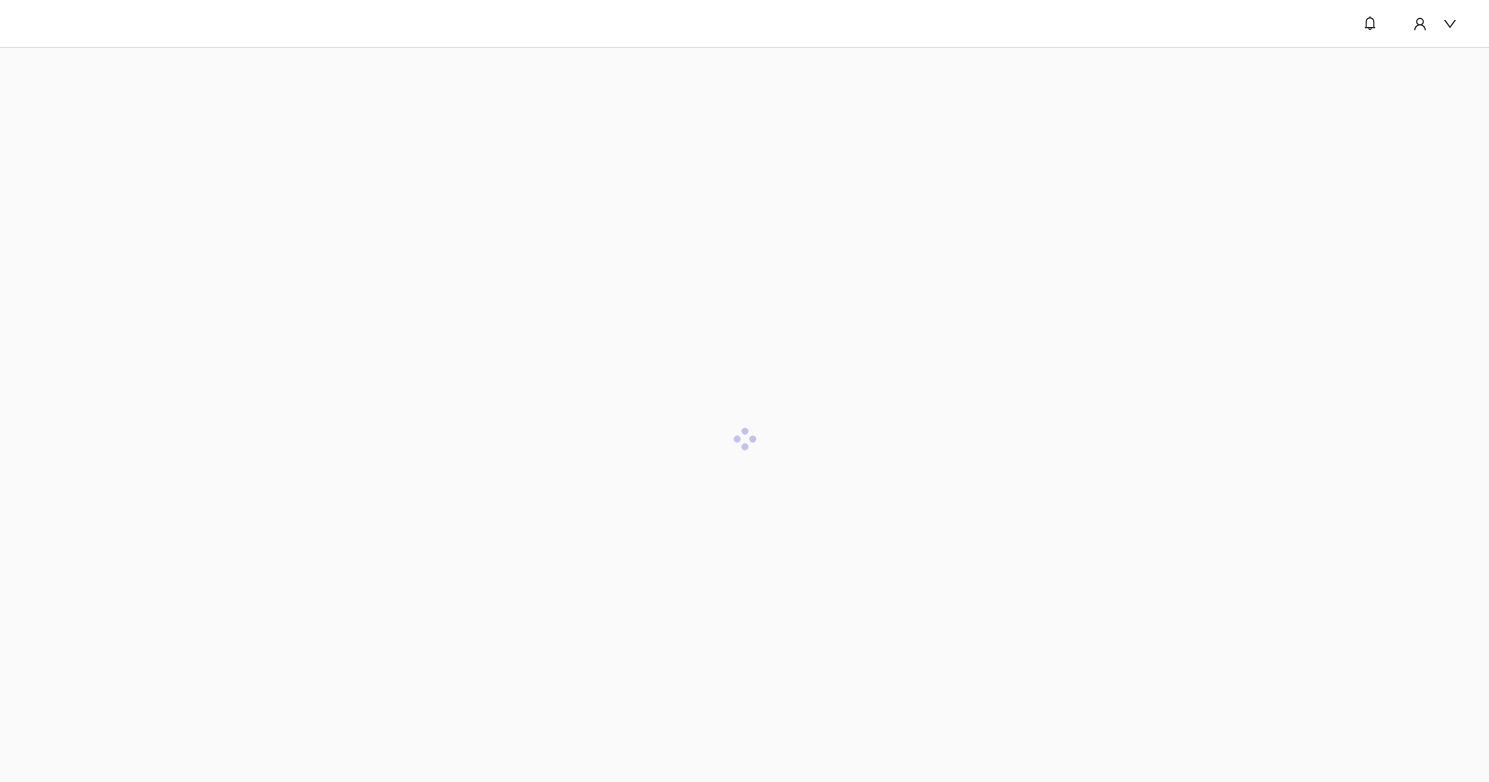 scroll, scrollTop: 0, scrollLeft: 0, axis: both 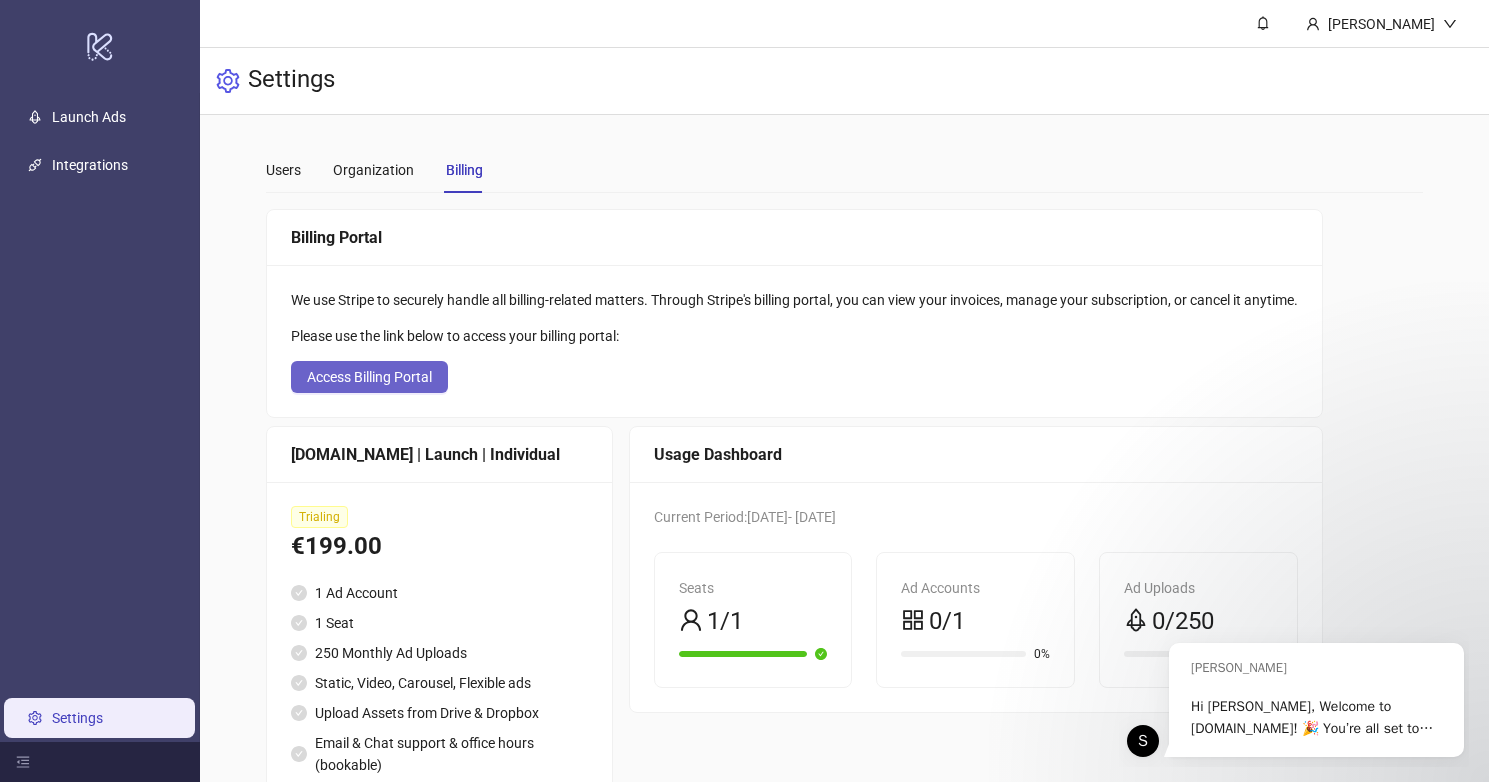click on "Access Billing Portal" at bounding box center (369, 377) 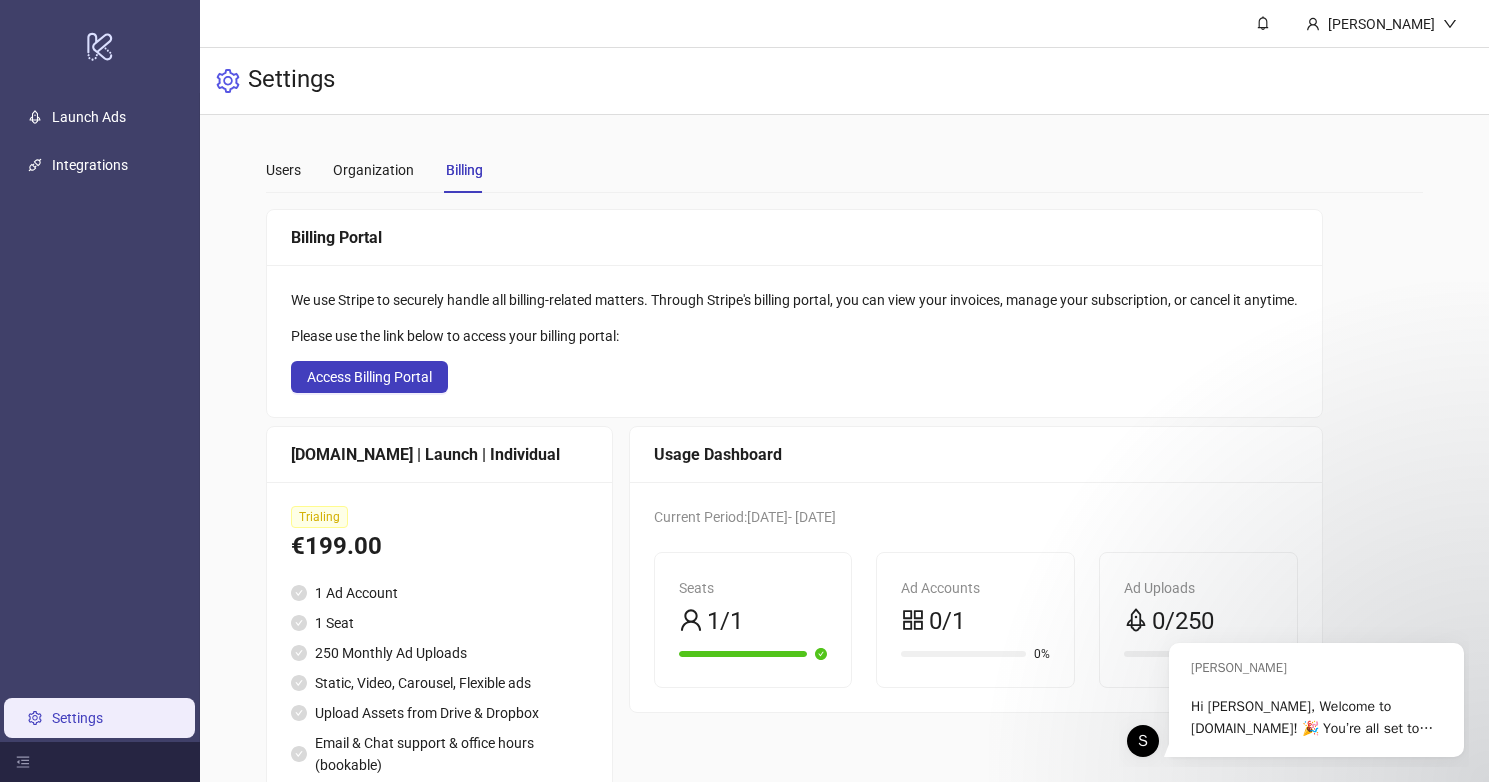 type 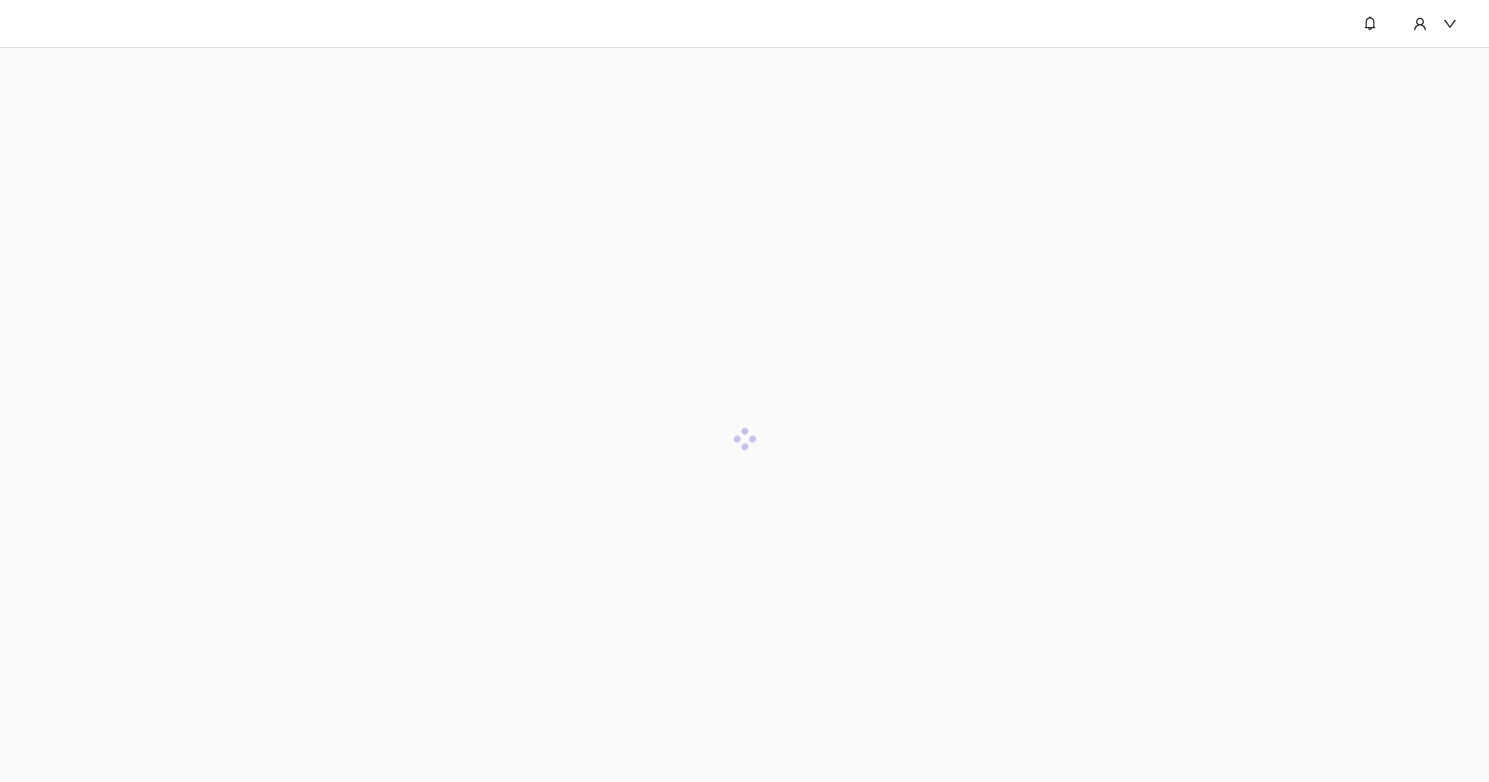 scroll, scrollTop: 0, scrollLeft: 0, axis: both 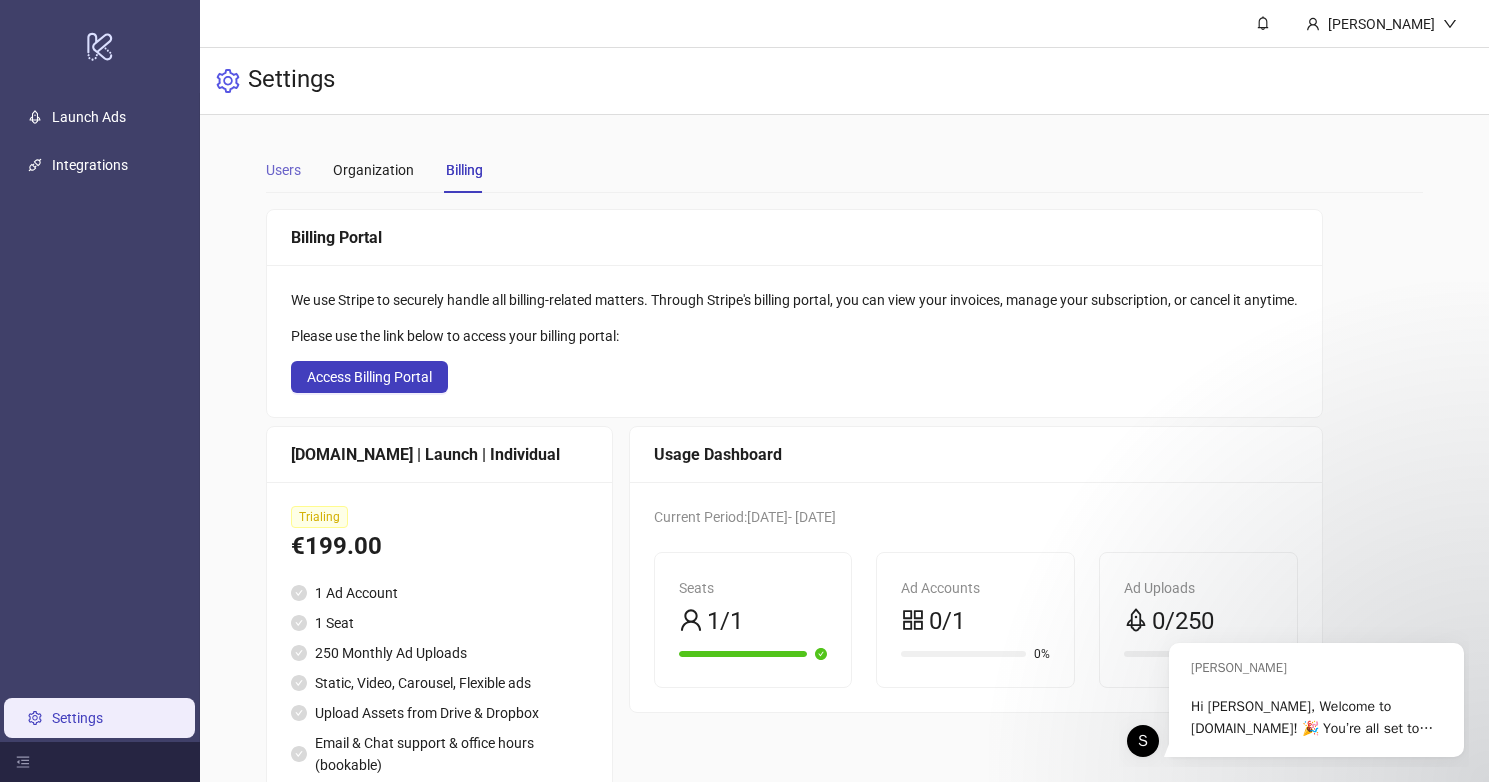 click on "Users" at bounding box center [283, 170] 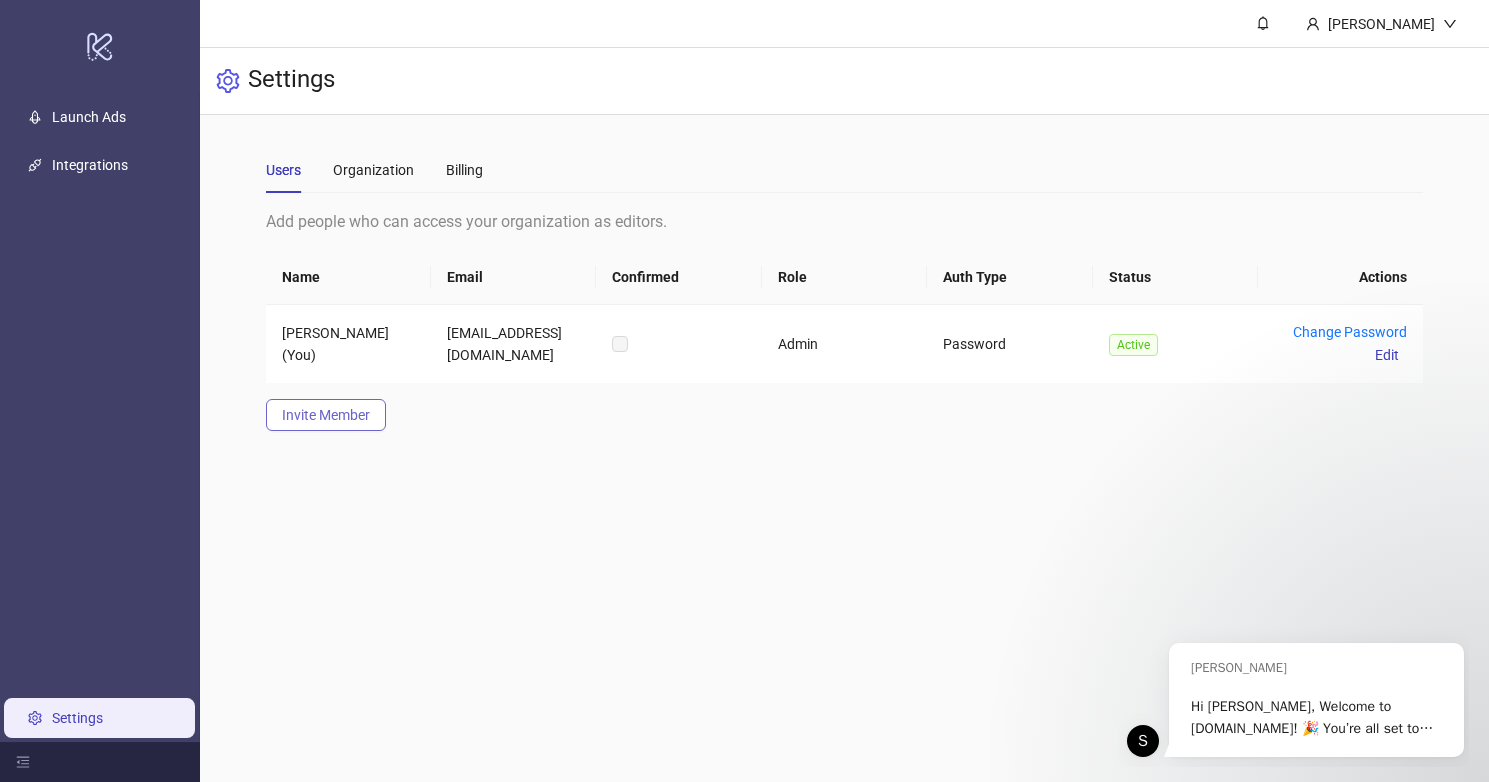 click on "Invite Member" at bounding box center (326, 415) 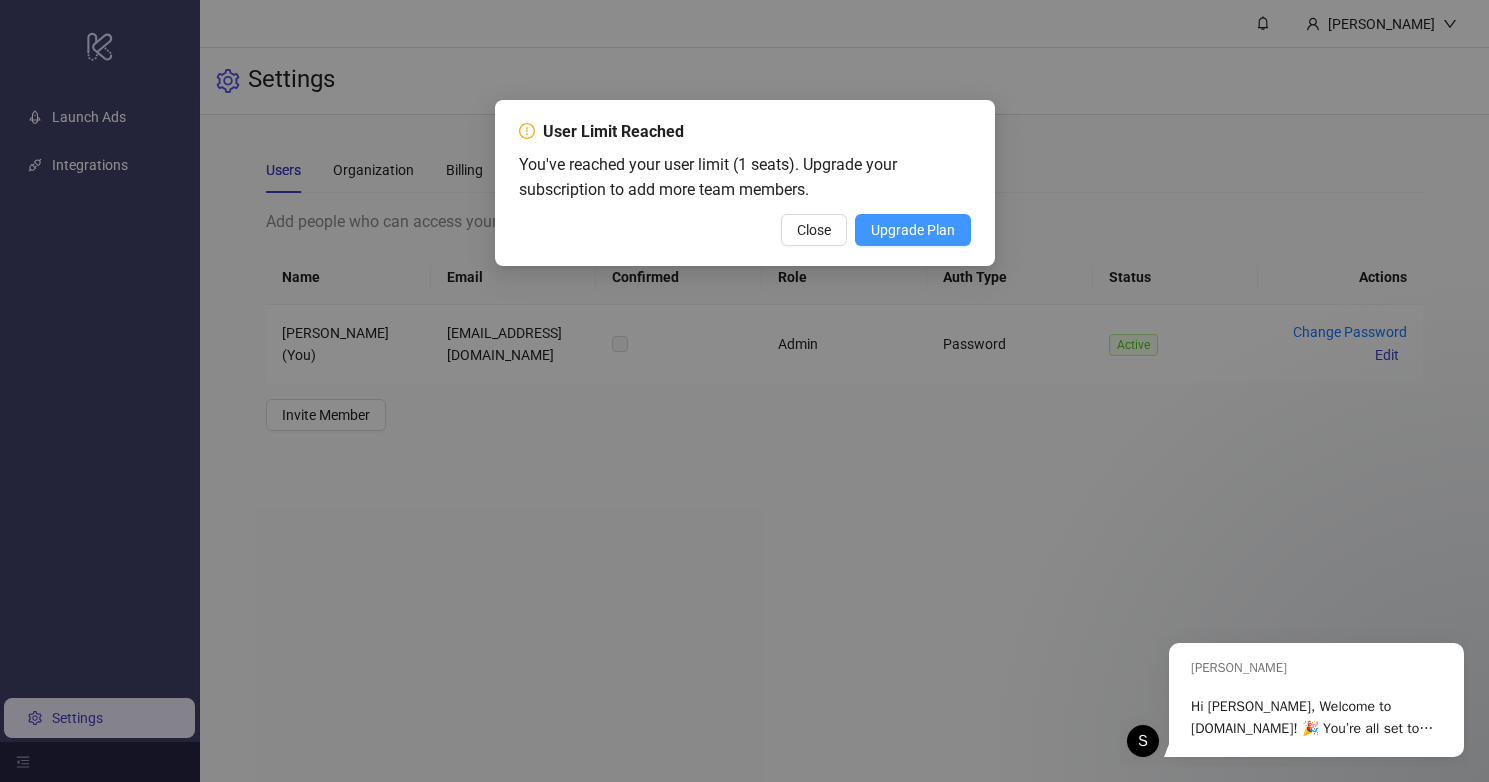 click on "Upgrade Plan" at bounding box center (913, 230) 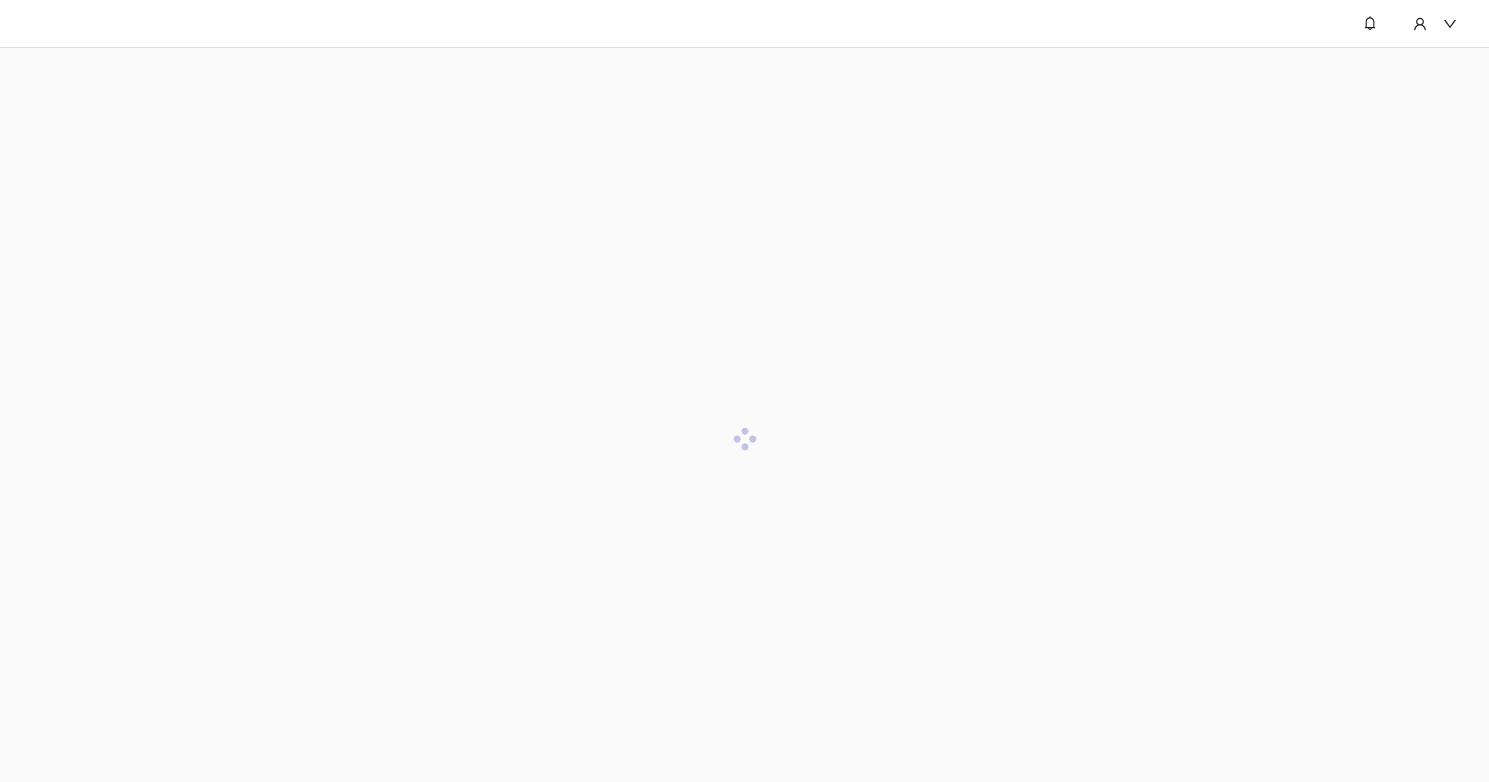scroll, scrollTop: 0, scrollLeft: 0, axis: both 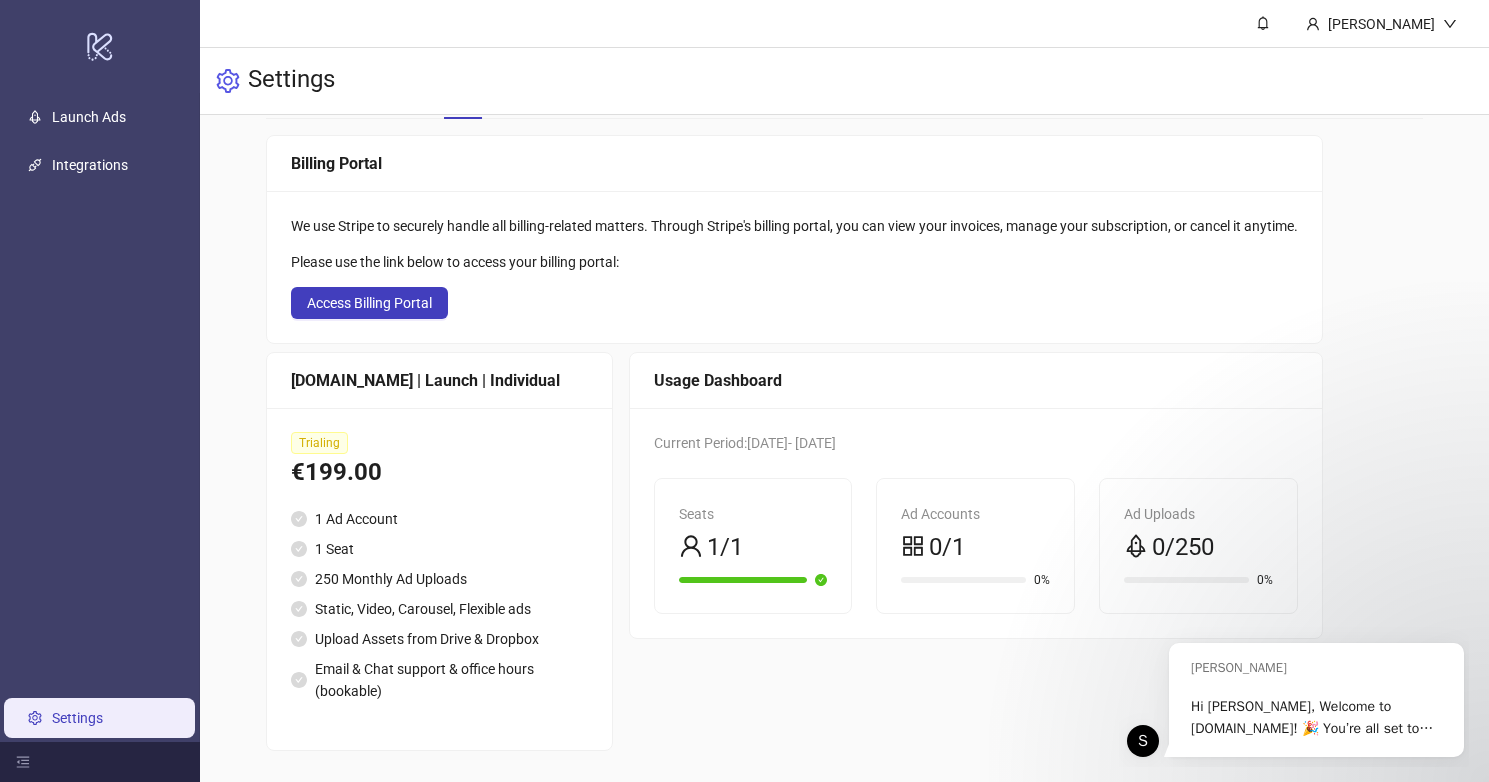 click on "[DOMAIN_NAME] | Launch | Individual" at bounding box center [439, 380] 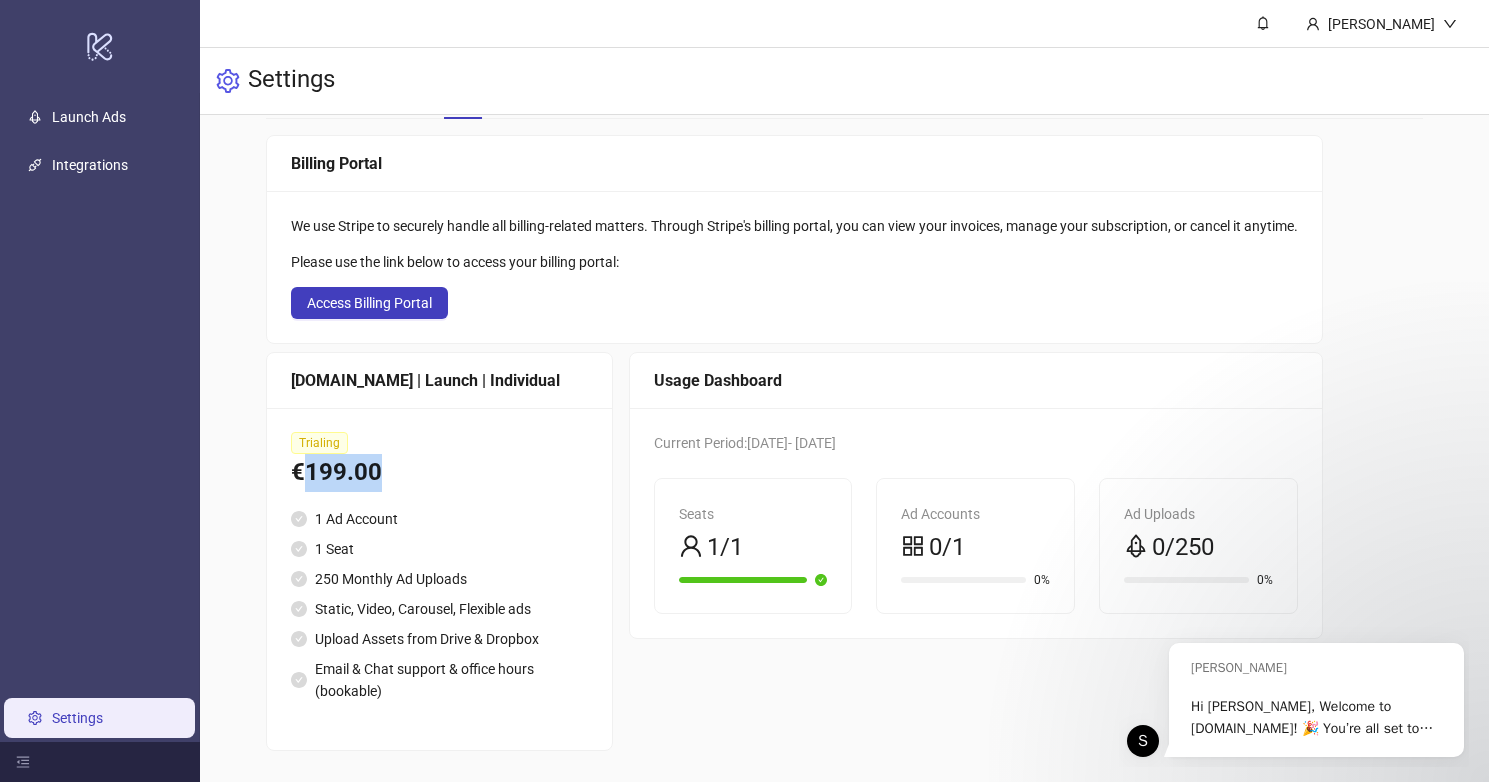 click on "€199.00" at bounding box center (439, 473) 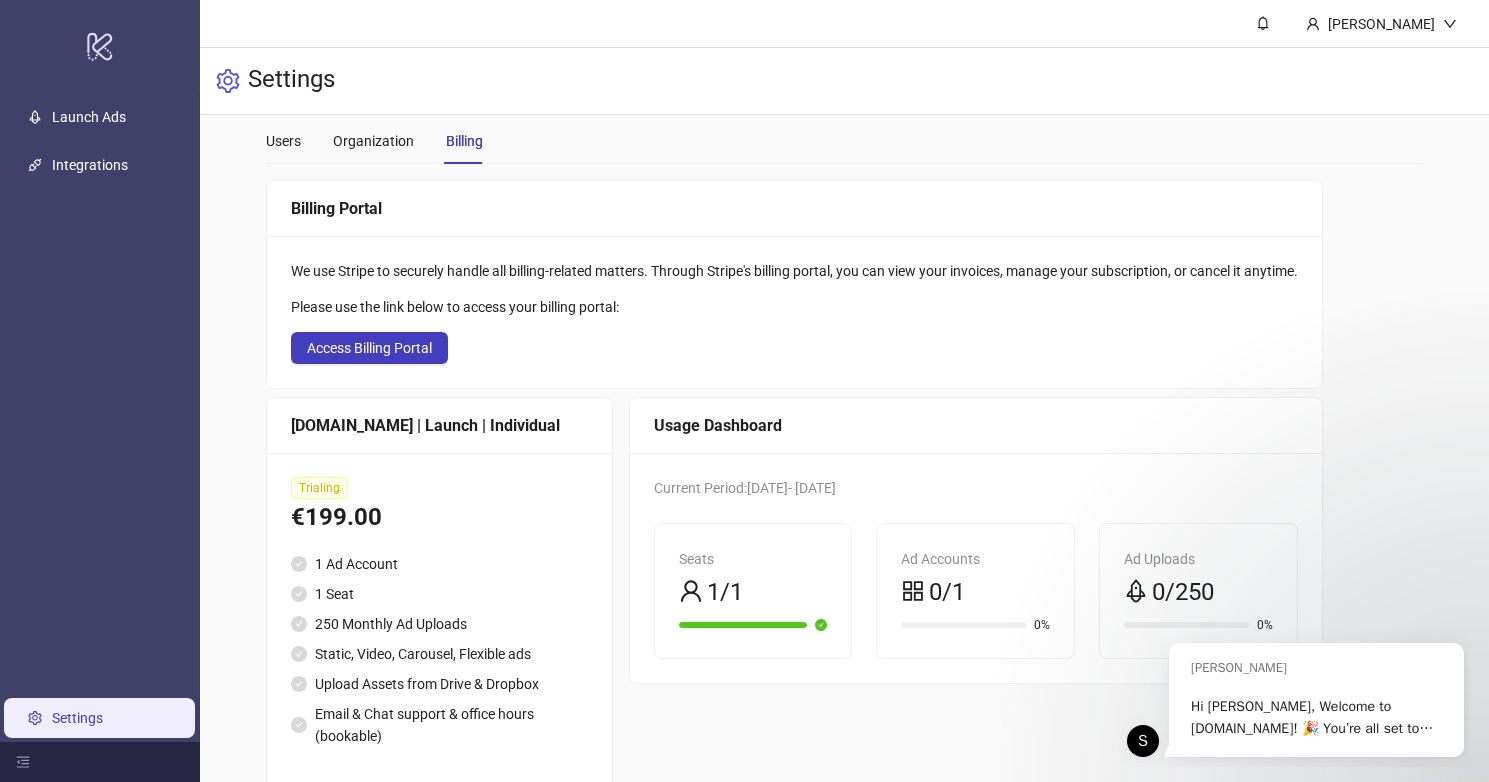 click on "Trialing €199.00 1 Ad Account 1 Seat 250 Monthly Ad Uploads Static, Video, Carousel, Flexible ads Upload Assets from Drive & Dropbox Email & Chat support & office hours (bookable)" at bounding box center [439, 624] 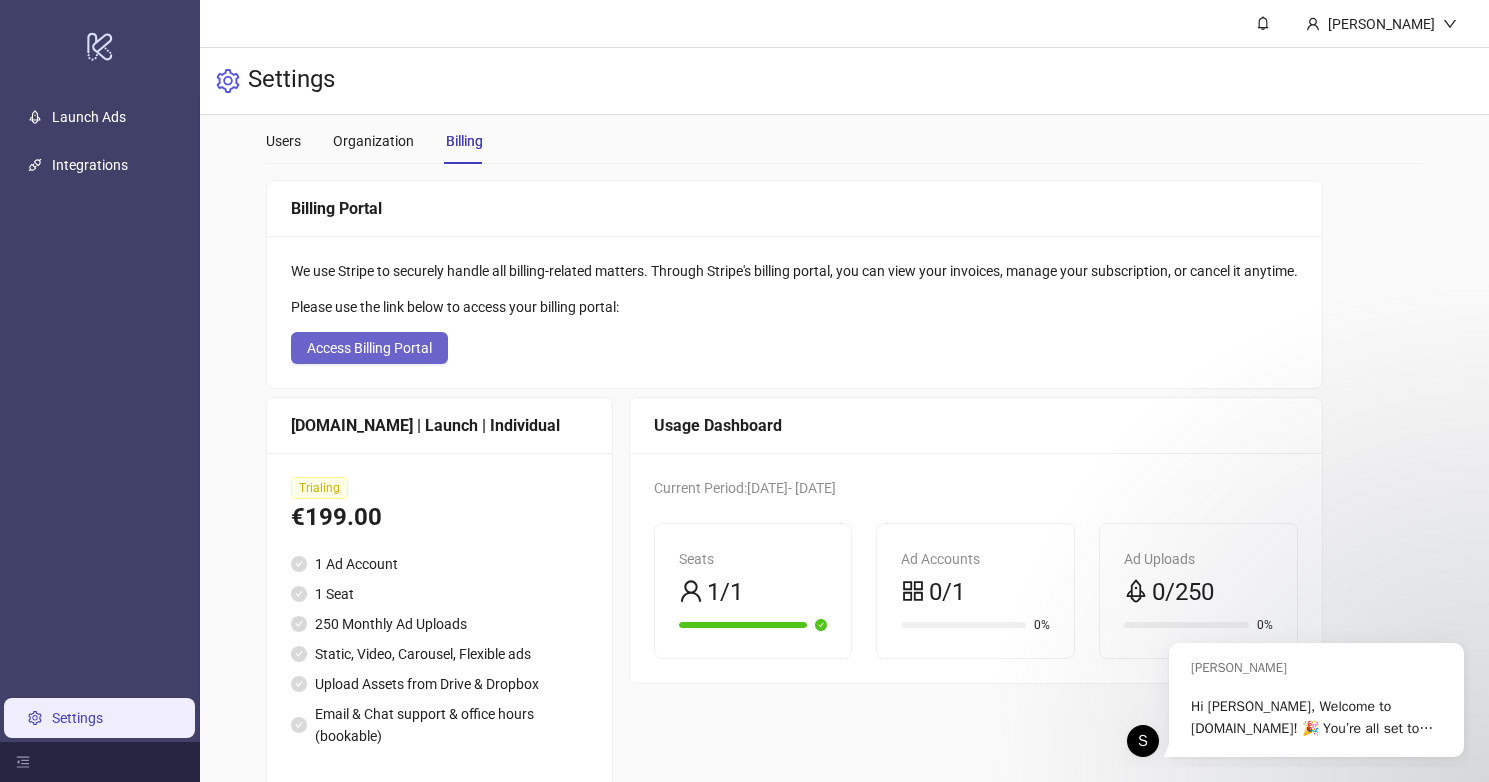 click on "Access Billing Portal" at bounding box center [369, 348] 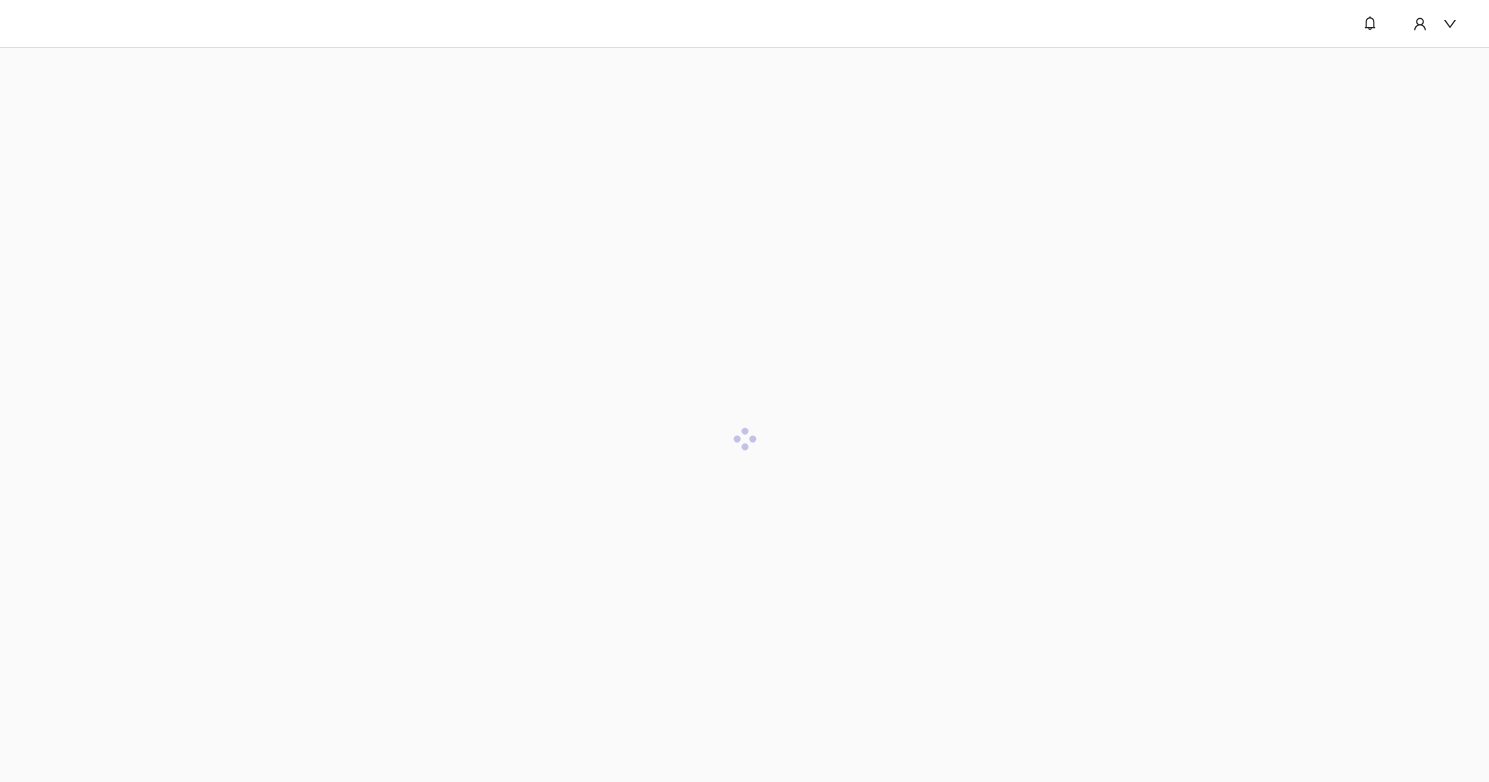 scroll, scrollTop: 0, scrollLeft: 0, axis: both 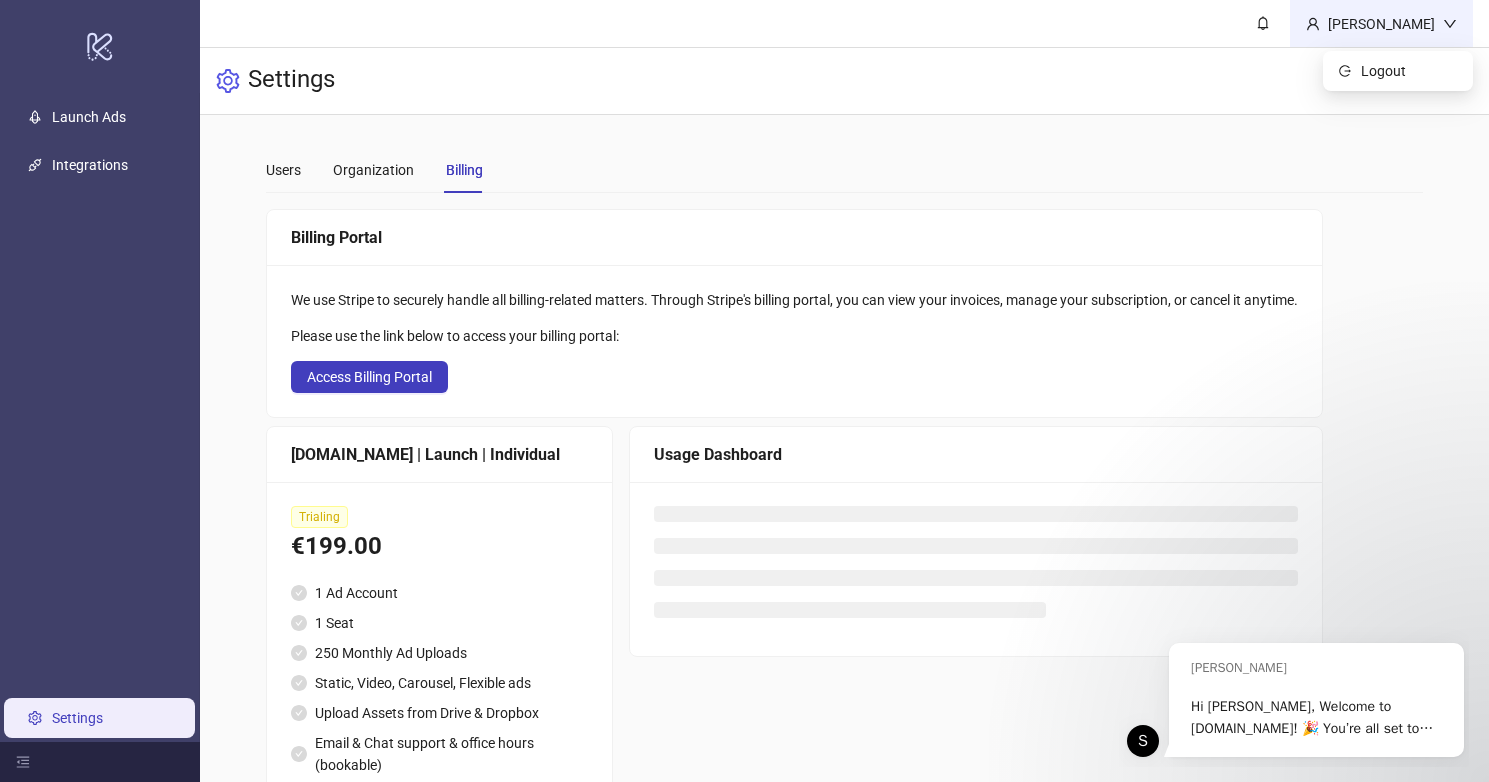 click on "[PERSON_NAME]" at bounding box center [1381, 24] 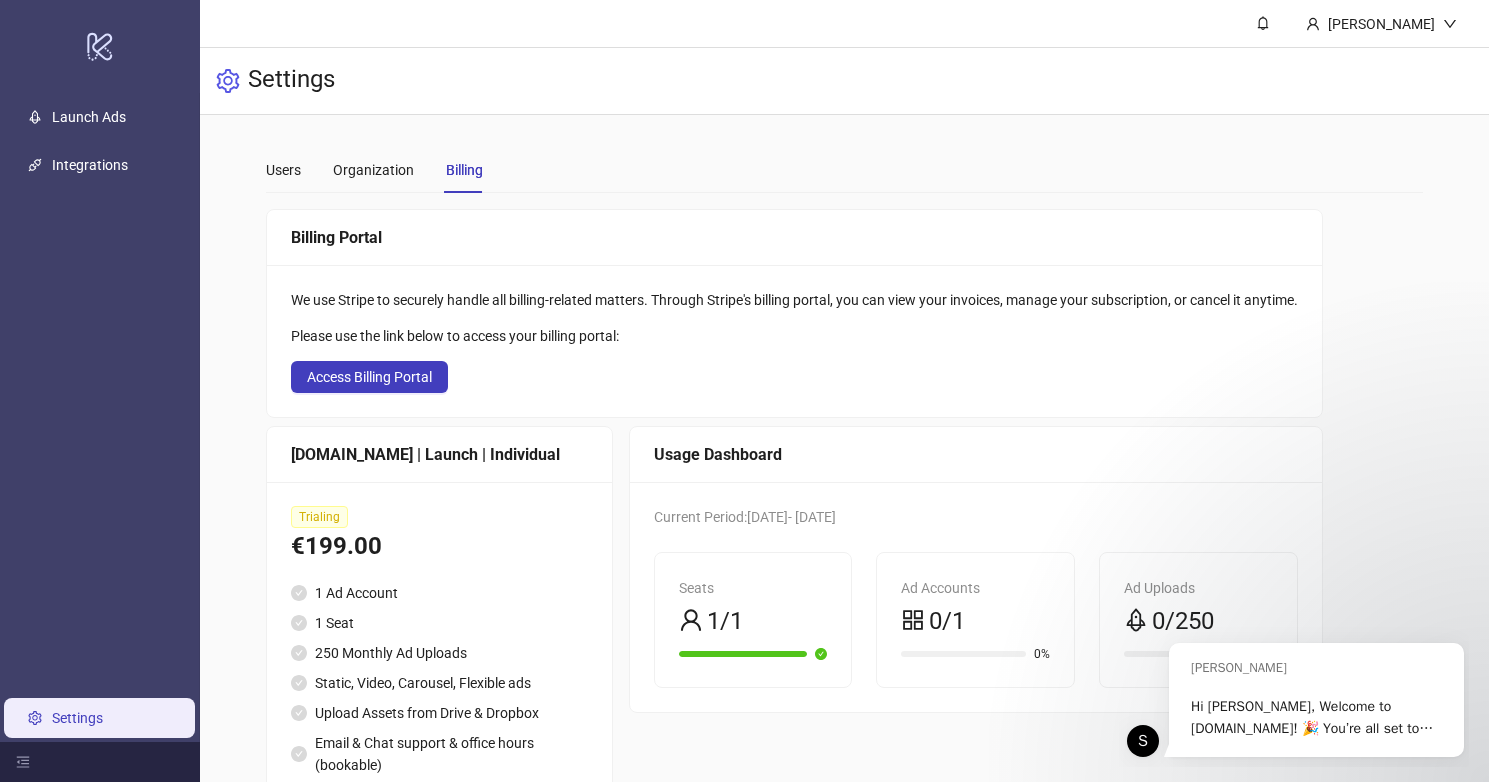 click on "Users Organization Billing" at bounding box center (845, 170) 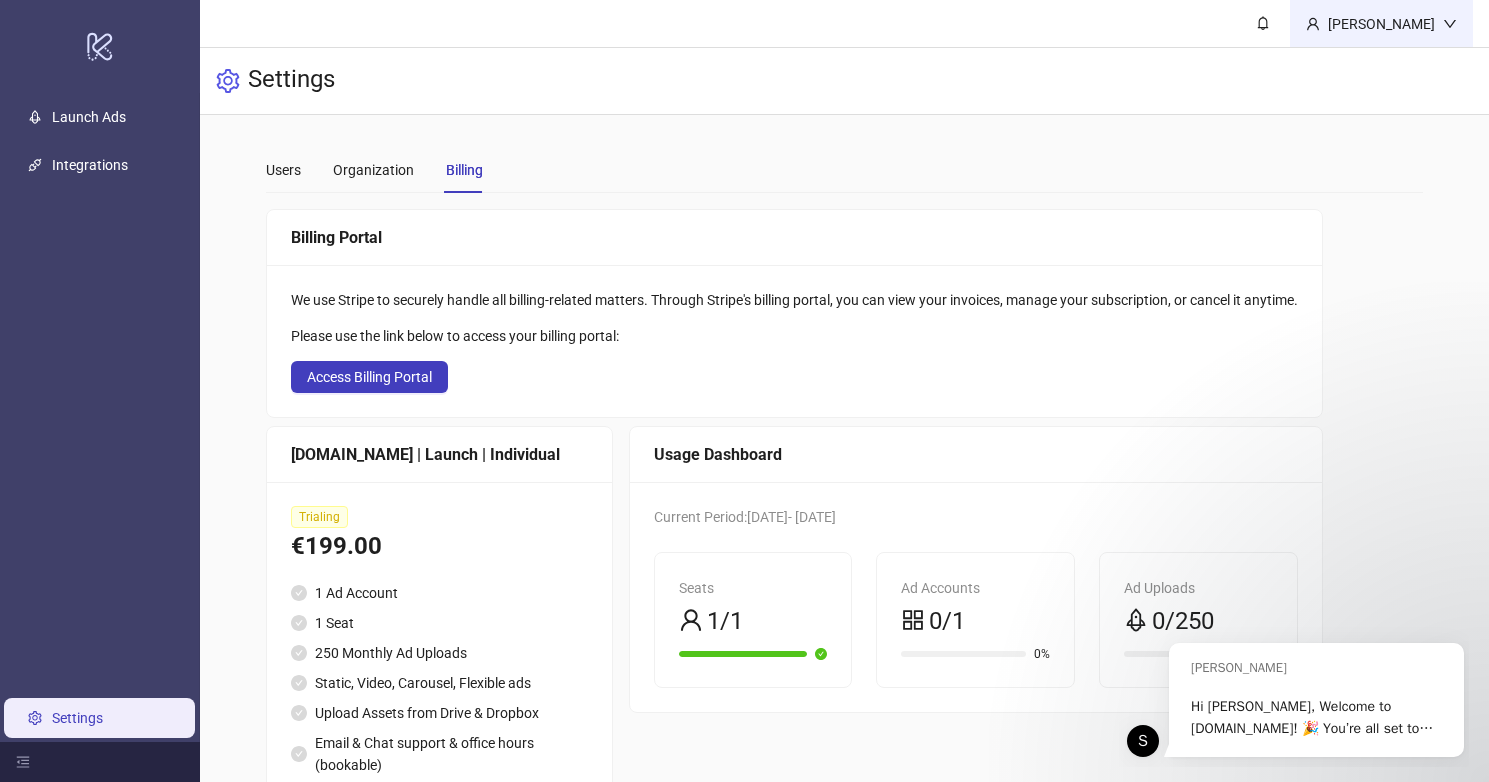 click on "[PERSON_NAME]" at bounding box center (1381, 23) 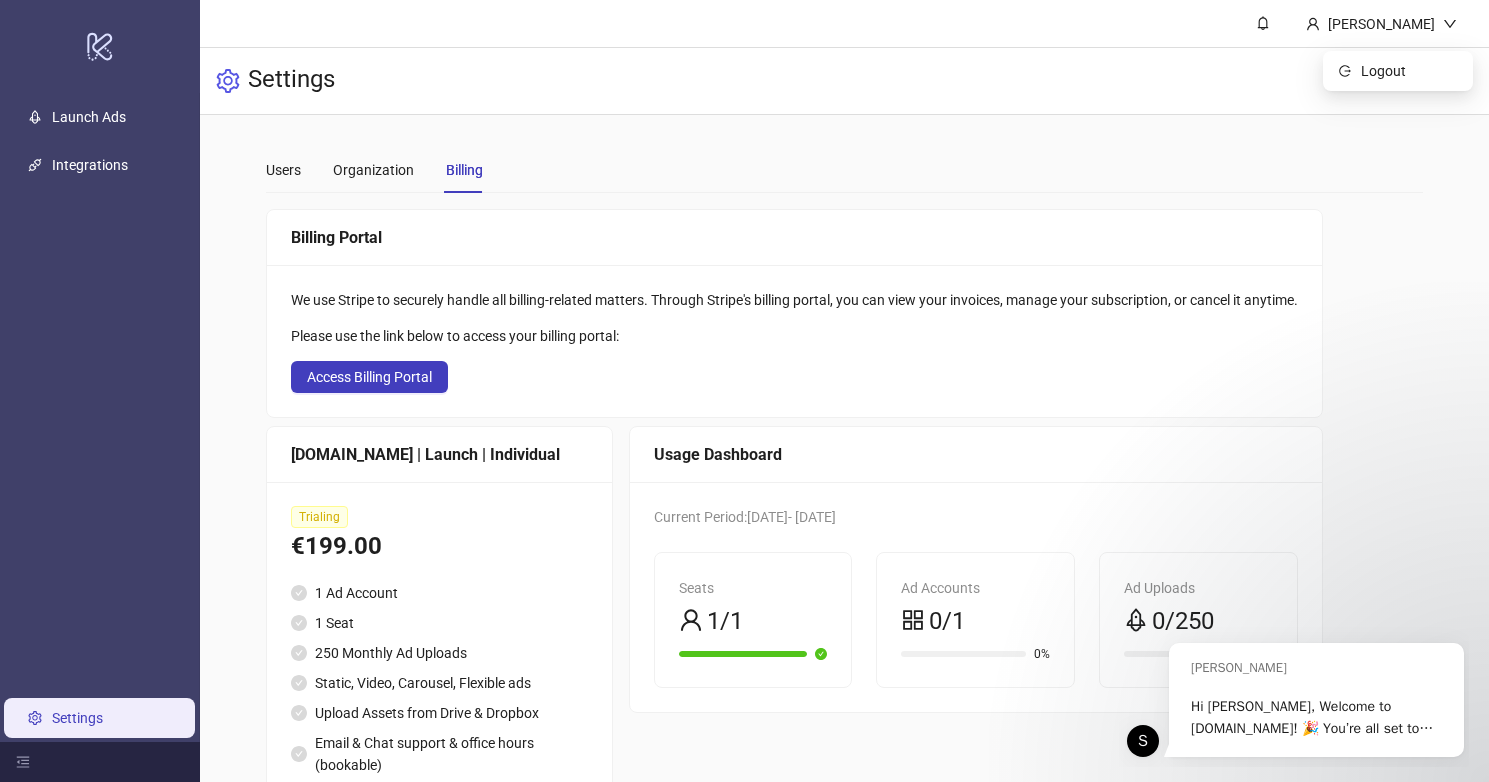 click on "Users Organization Billing Billing Portal We use Stripe to securely handle all billing-related matters. Through Stripe's billing portal, you can view your invoices, manage your subscription, or cancel it anytime. Please use the link below to access your billing portal: Access Billing Portal Kitchn.io | Launch | Individual Trialing €199.00 1 Ad Account 1 Seat 250 Monthly Ad Uploads Static, Video, Carousel, Flexible ads Upload Assets from Drive & Dropbox Email & Chat support & office hours (bookable) Usage Dashboard Current Period:  2025-07-07  -   2025-07-14 Seats 1/1 Ad Accounts 0/1 0% Ad Uploads 0/250 0%" at bounding box center [845, 486] 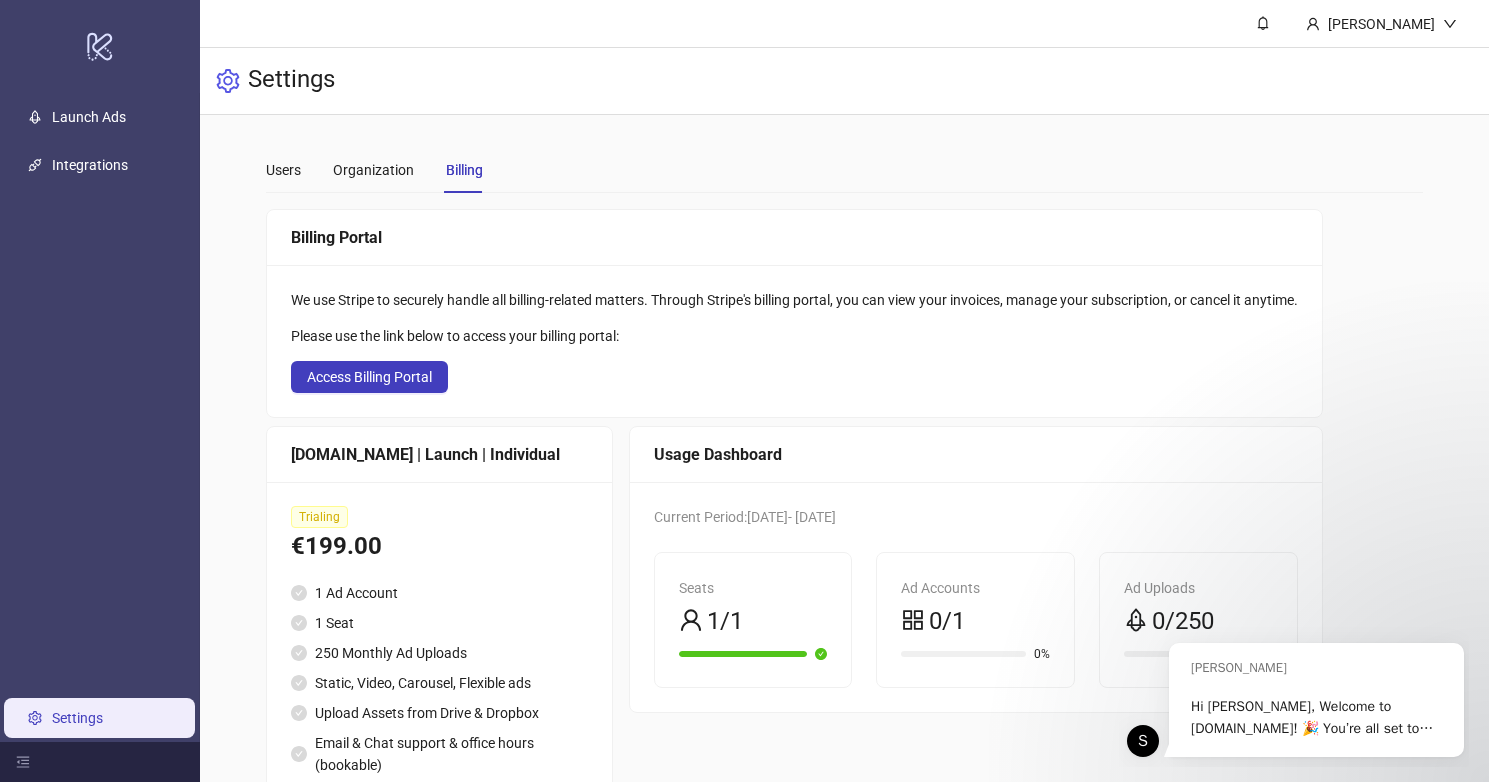 scroll, scrollTop: 74, scrollLeft: 0, axis: vertical 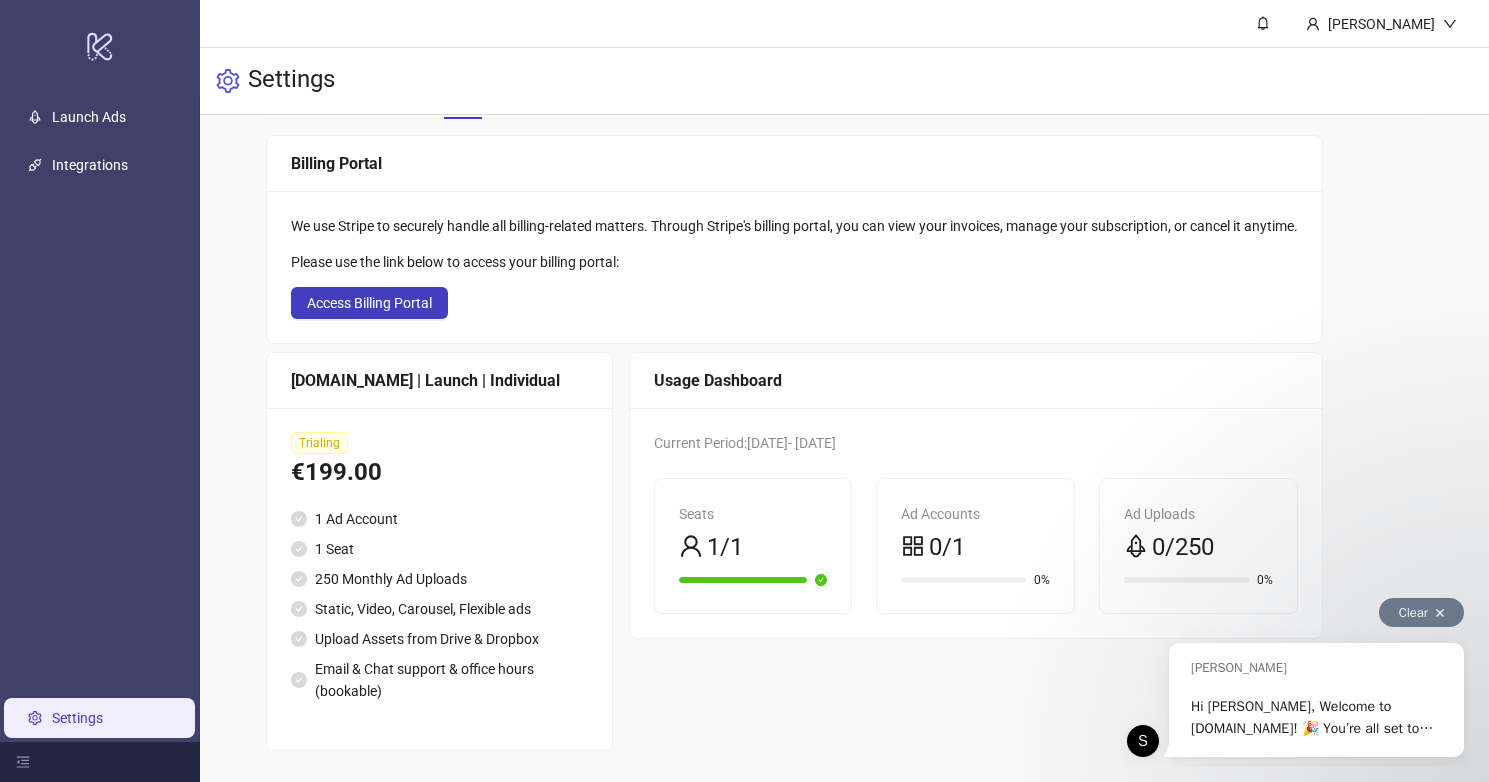 click at bounding box center [1440, 613] 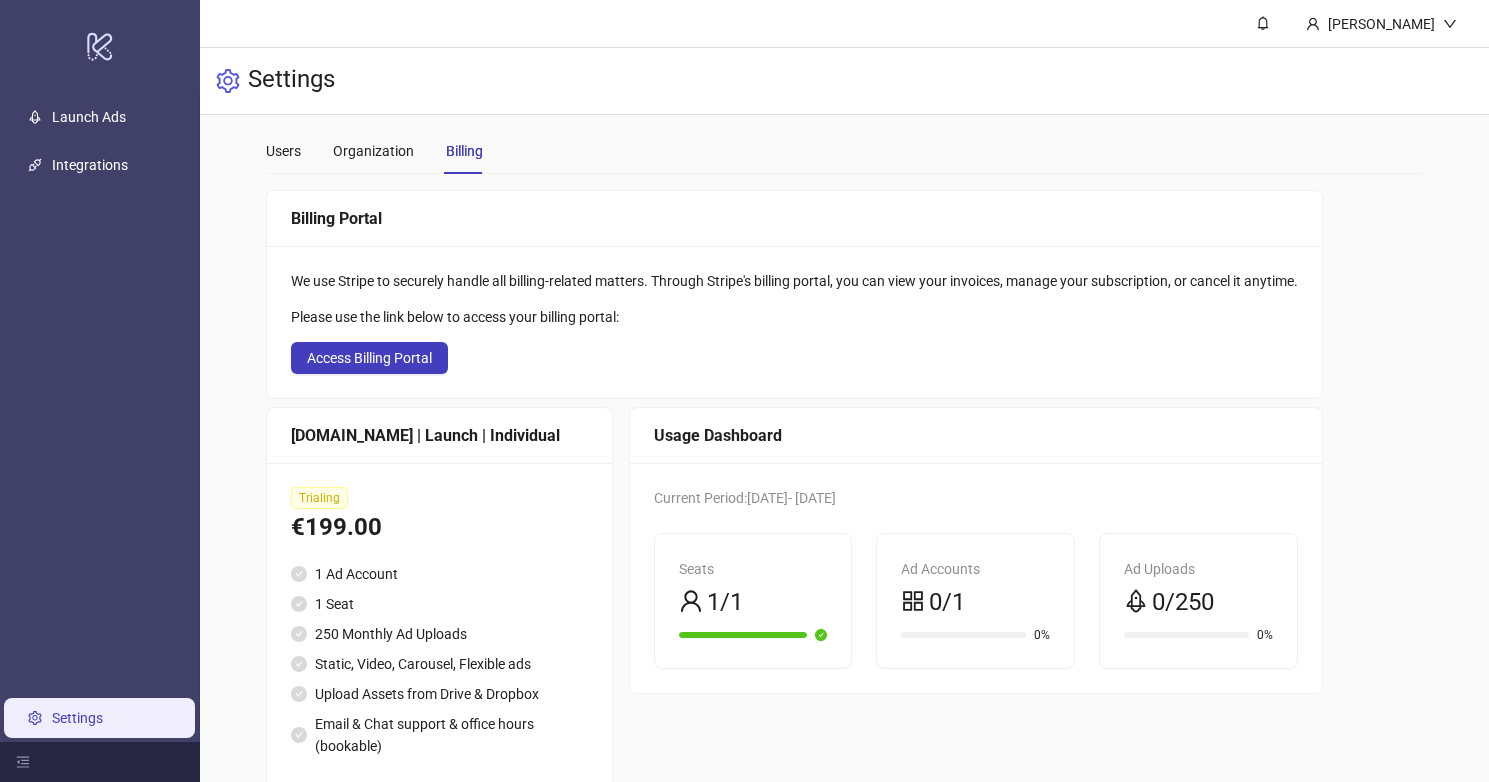 scroll, scrollTop: 0, scrollLeft: 0, axis: both 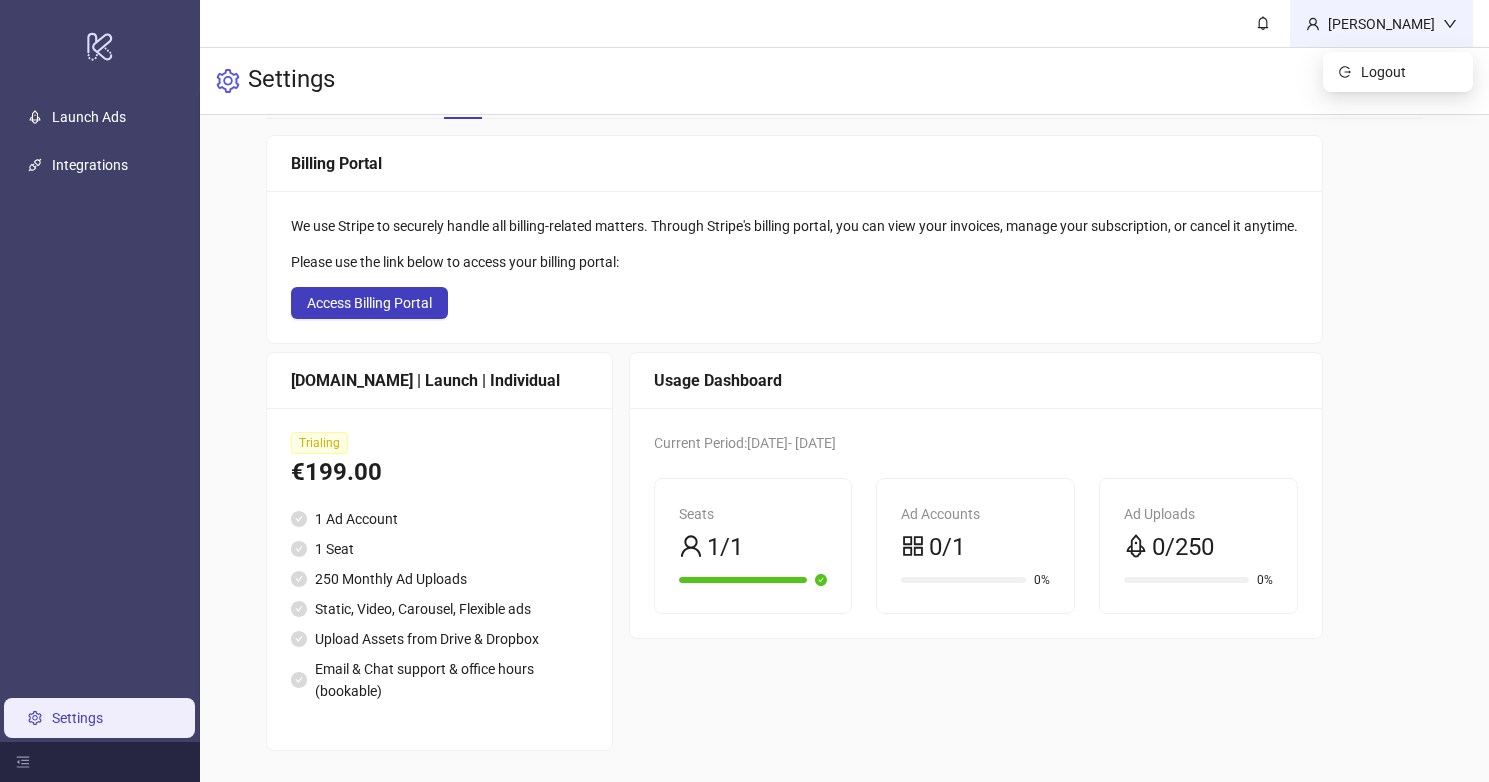 click on "[PERSON_NAME]" at bounding box center [1381, 24] 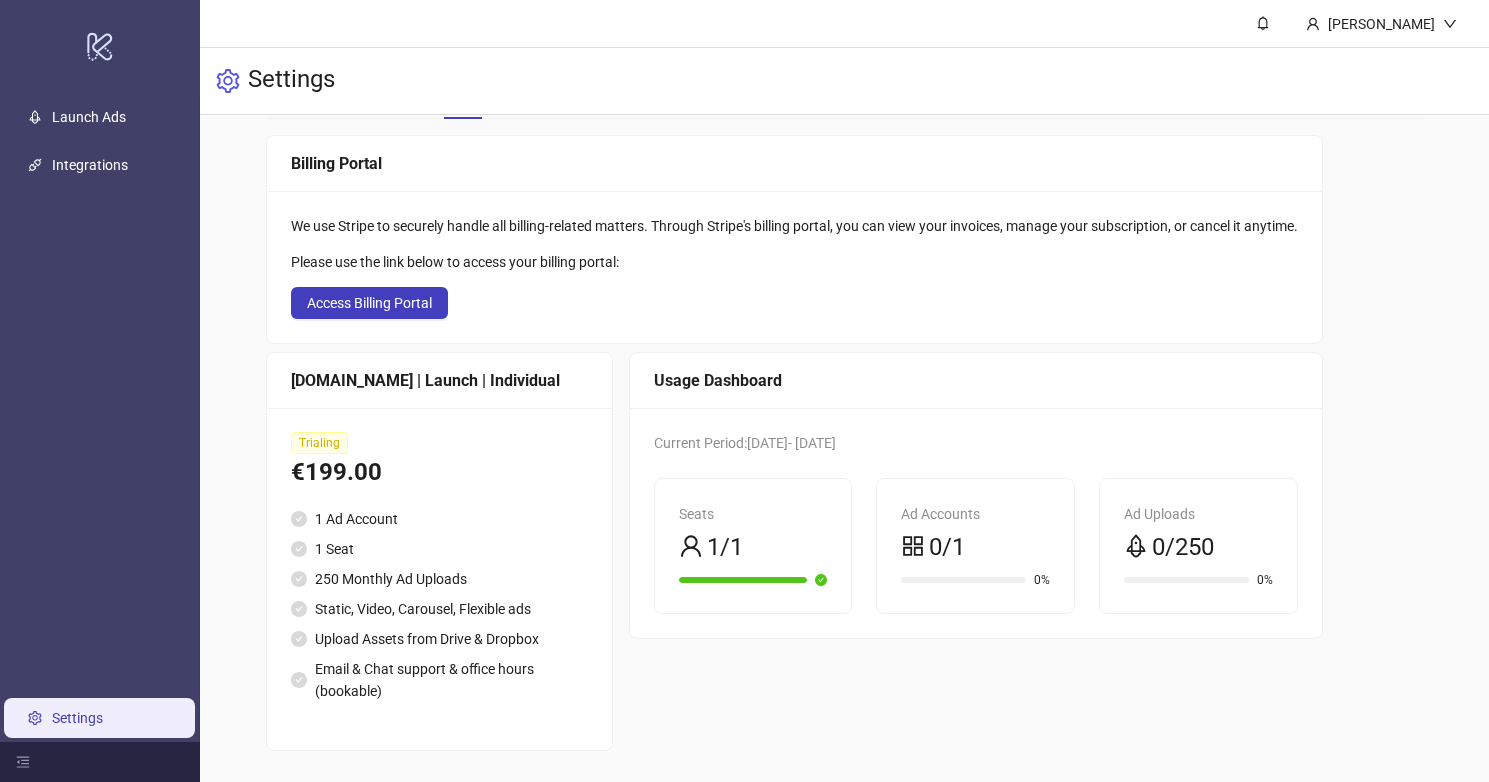 click on "Settings" at bounding box center [77, 718] 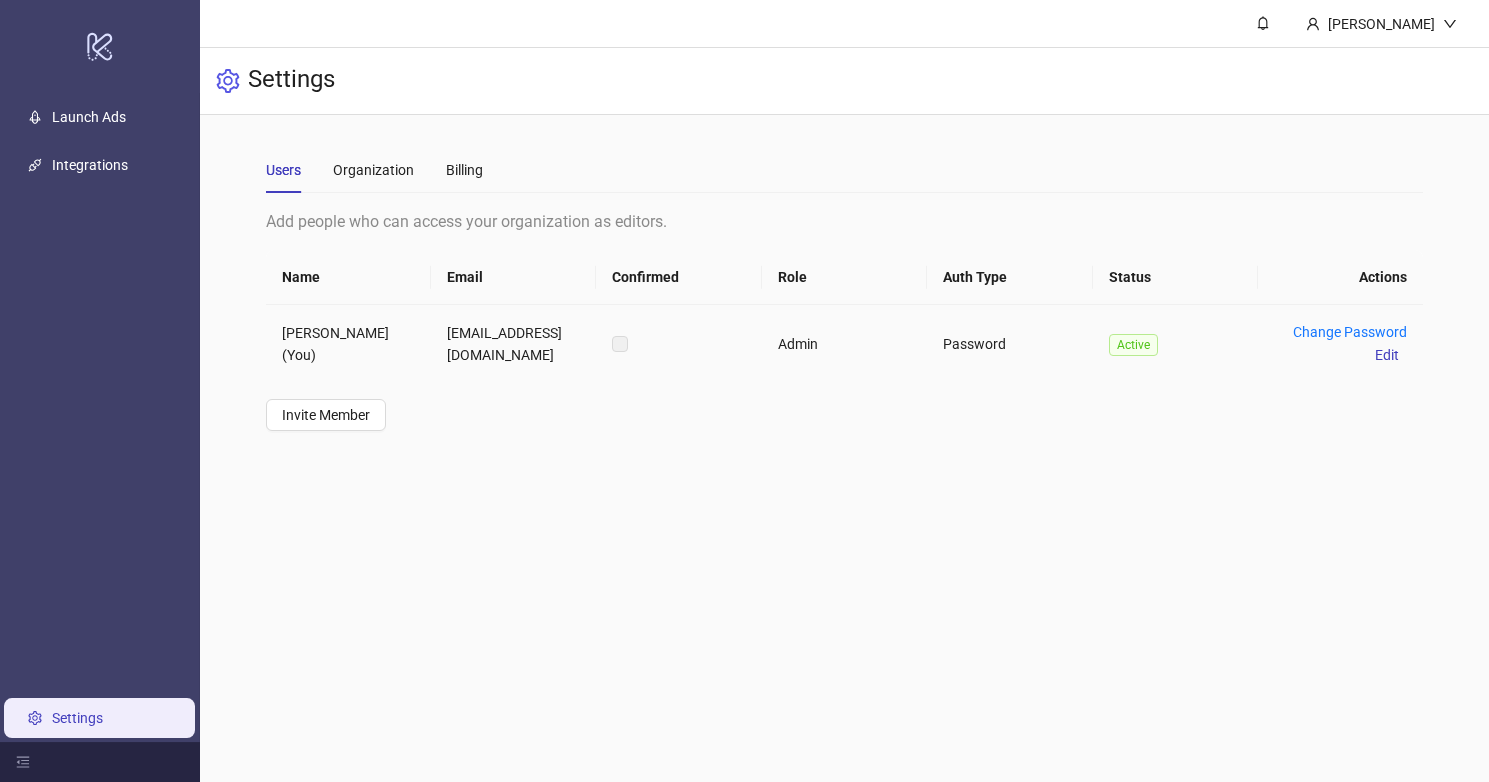 click at bounding box center [620, 344] 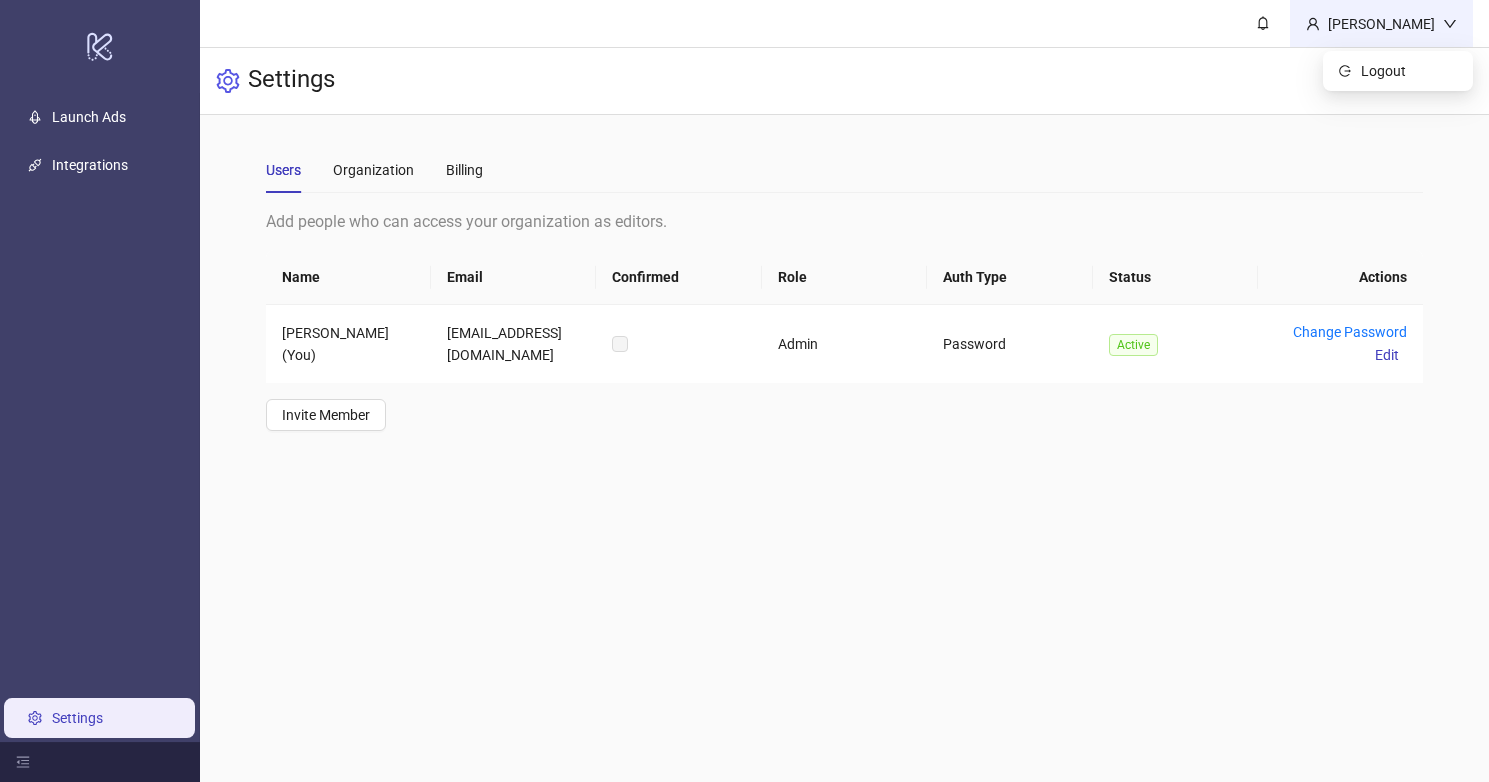 click on "[PERSON_NAME]" at bounding box center [1381, 24] 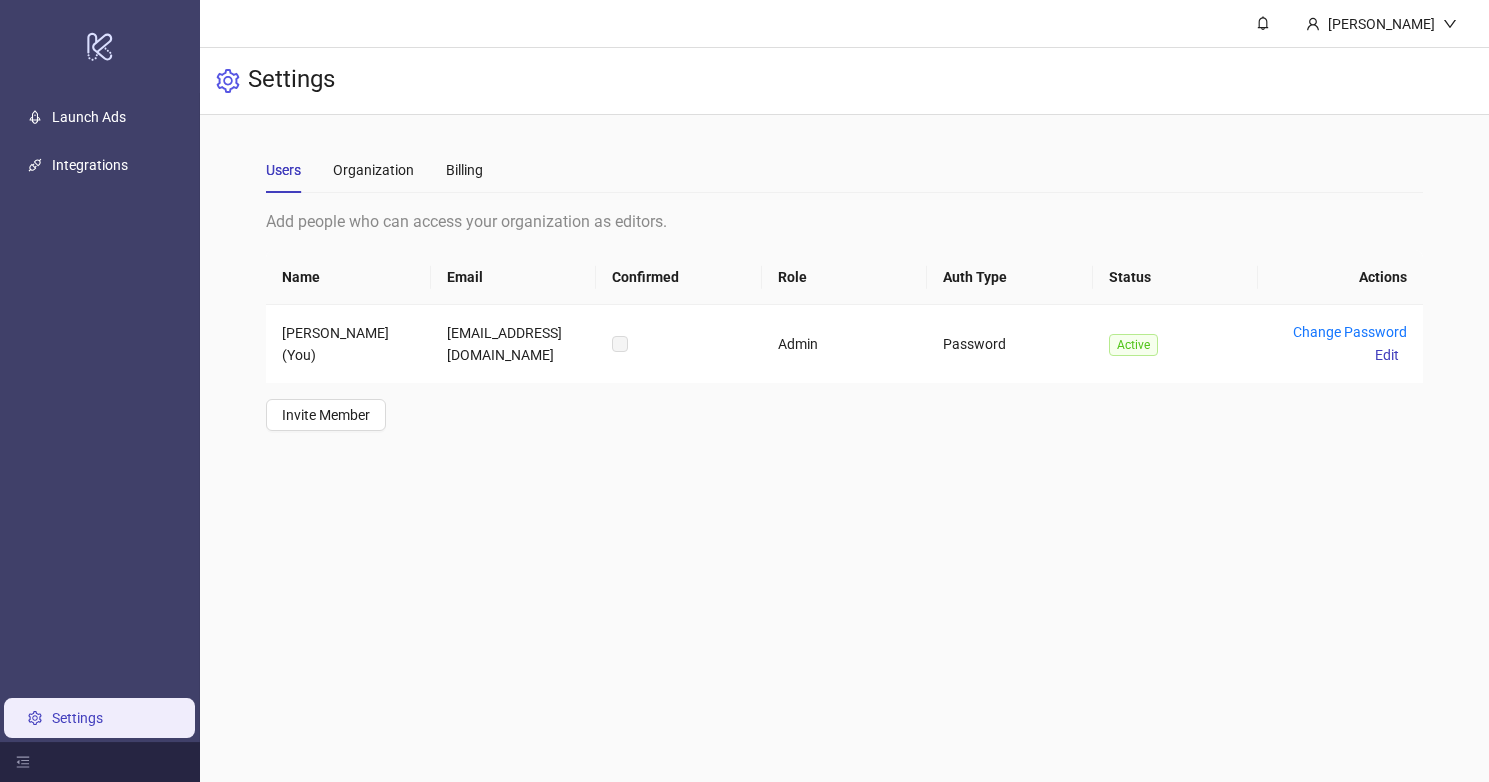 click on "Settings" at bounding box center (77, 718) 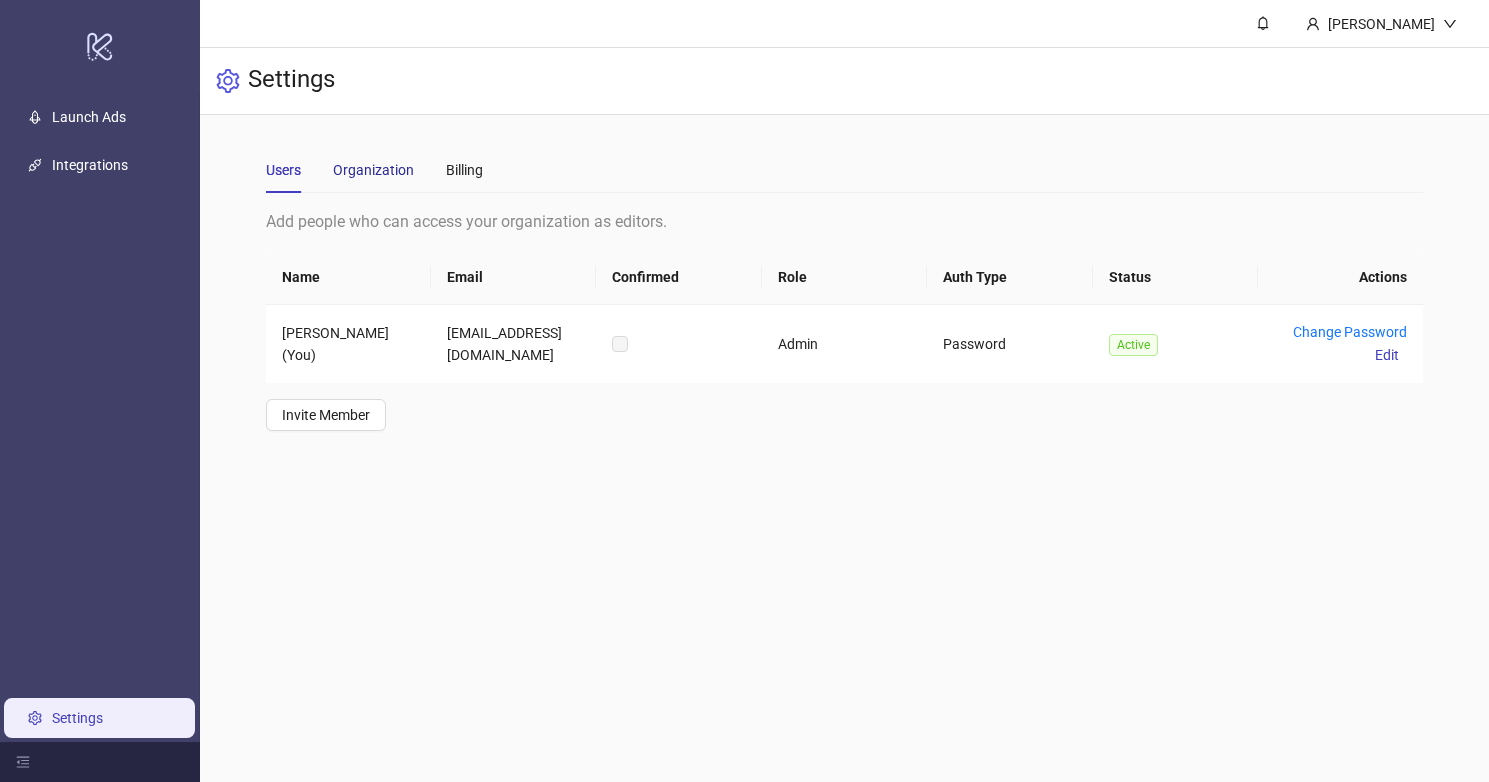click on "Organization" at bounding box center (373, 170) 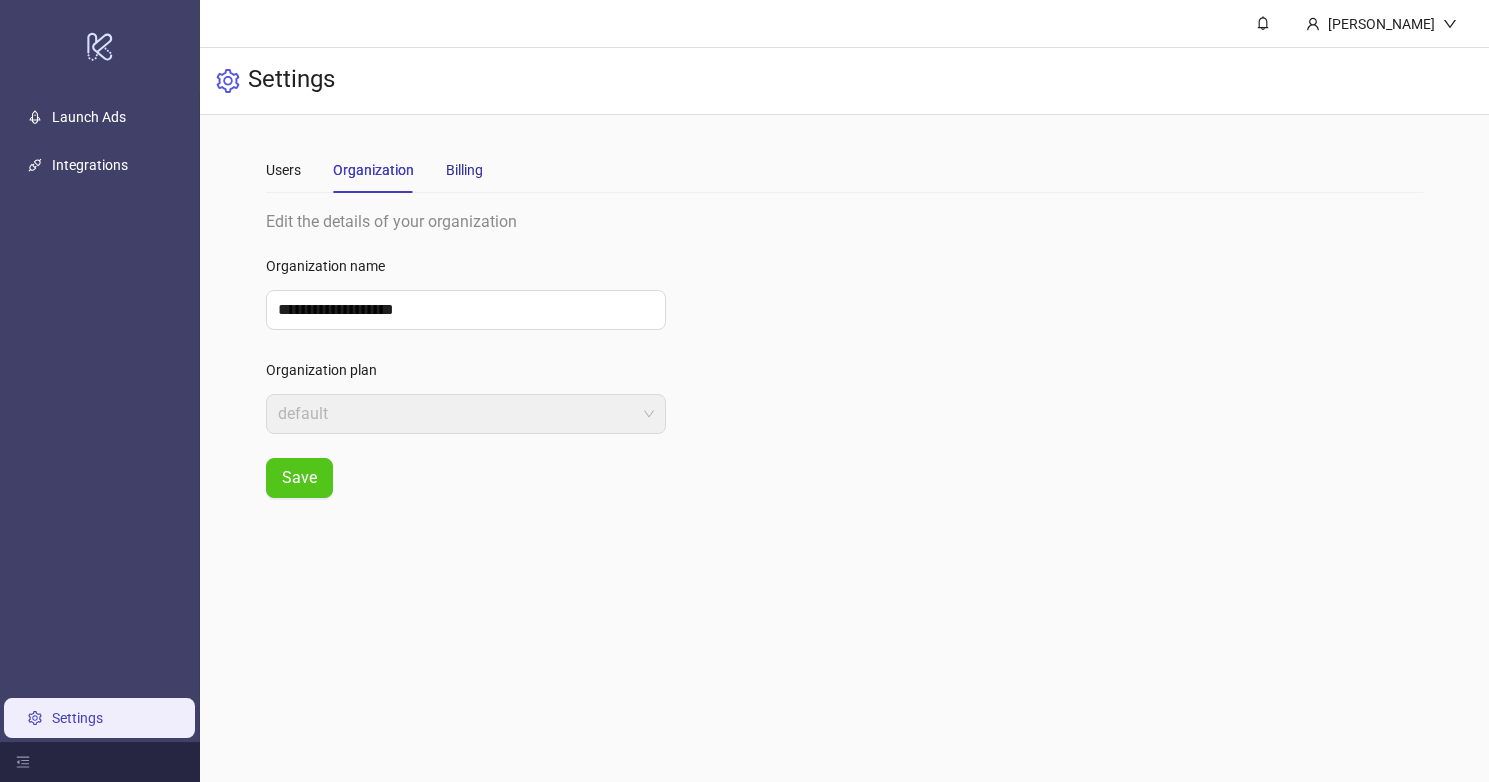 click on "Billing" at bounding box center (464, 170) 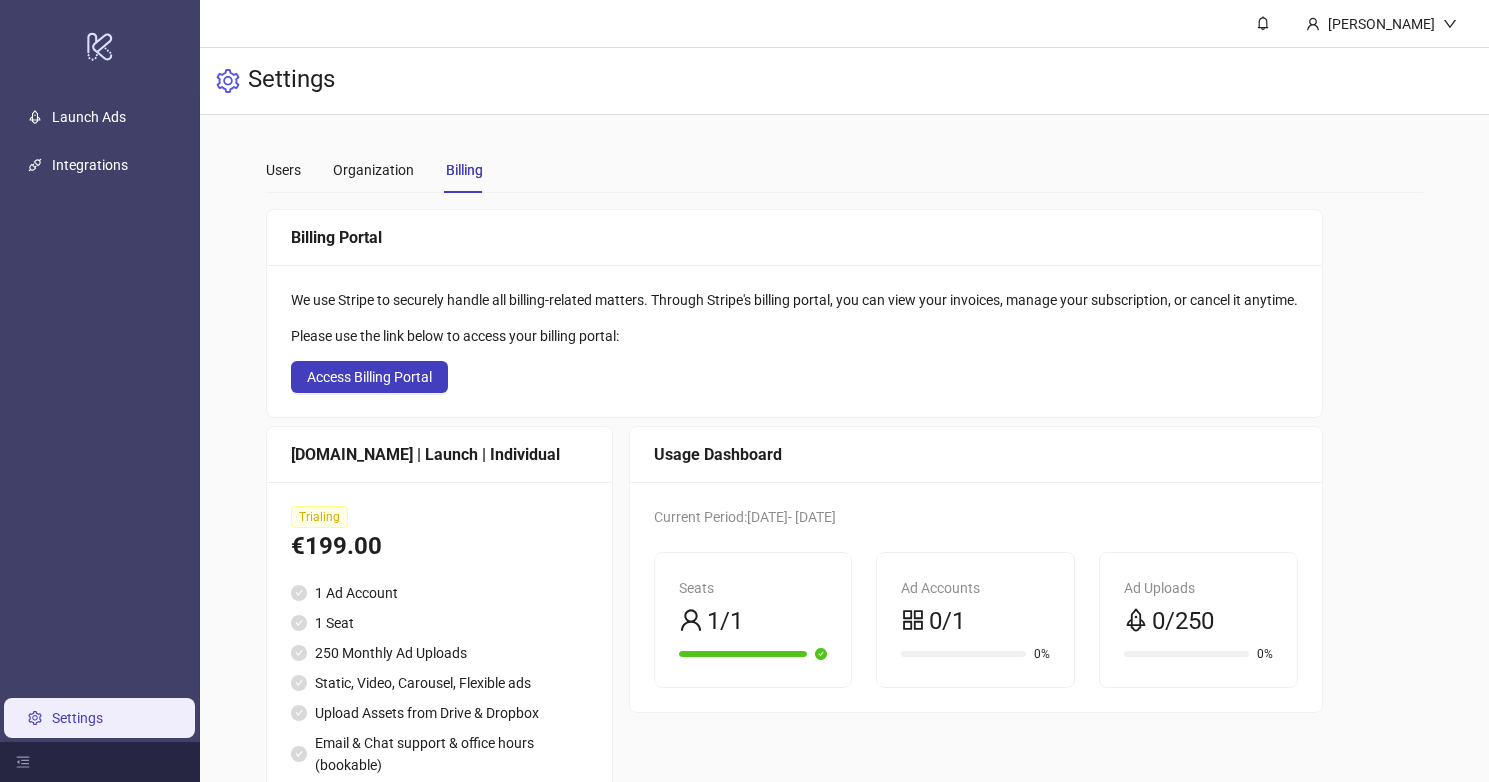 scroll, scrollTop: 74, scrollLeft: 0, axis: vertical 